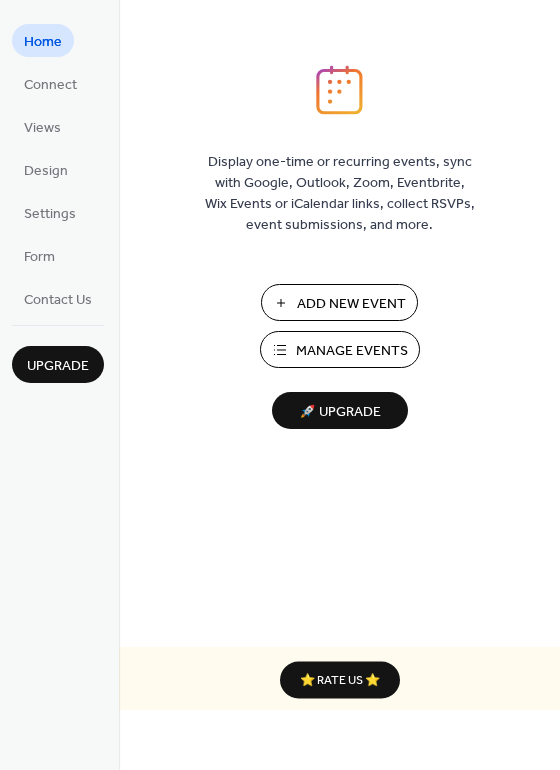 scroll, scrollTop: 0, scrollLeft: 0, axis: both 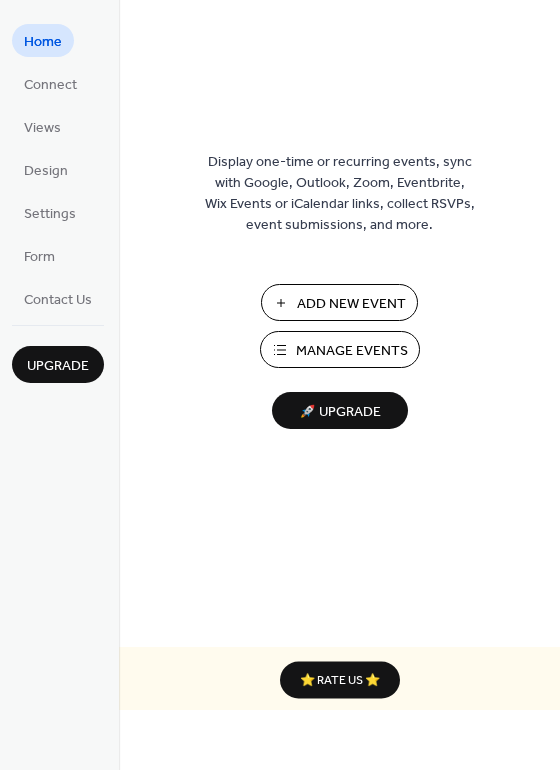 click on "Manage Events" at bounding box center (352, 351) 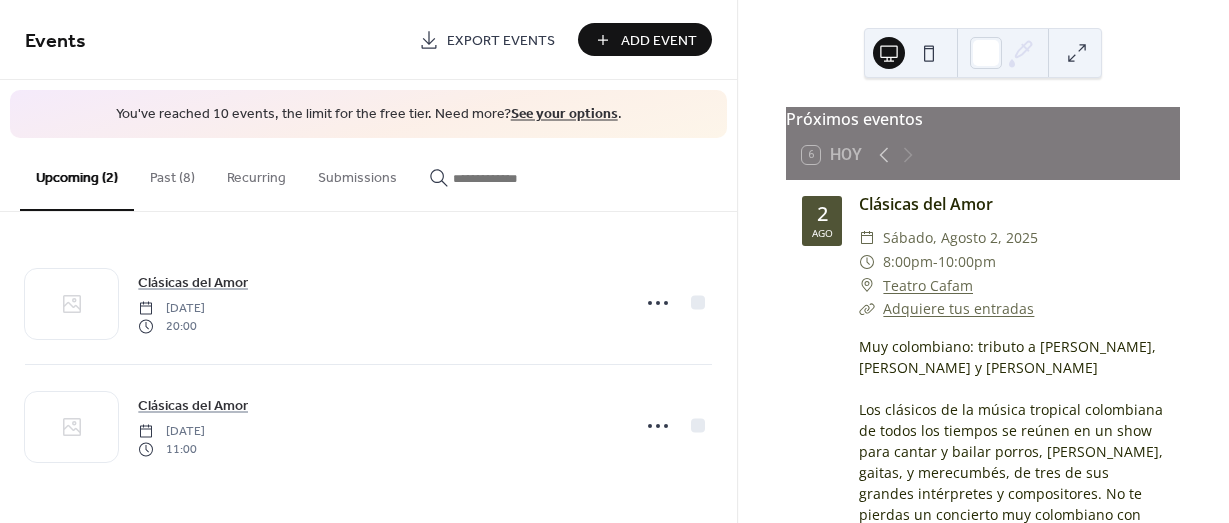 scroll, scrollTop: 0, scrollLeft: 0, axis: both 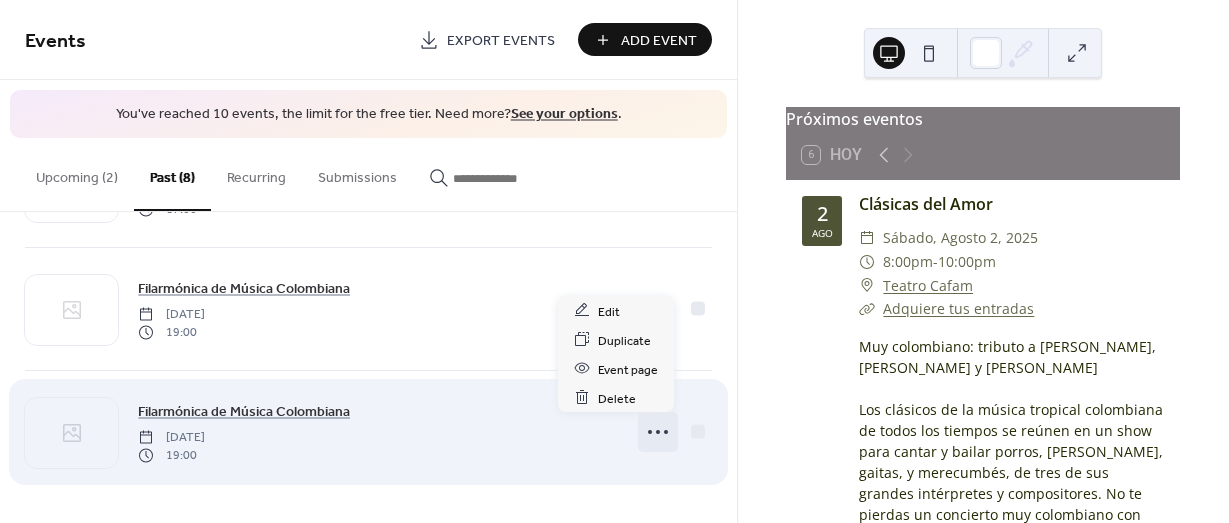 click 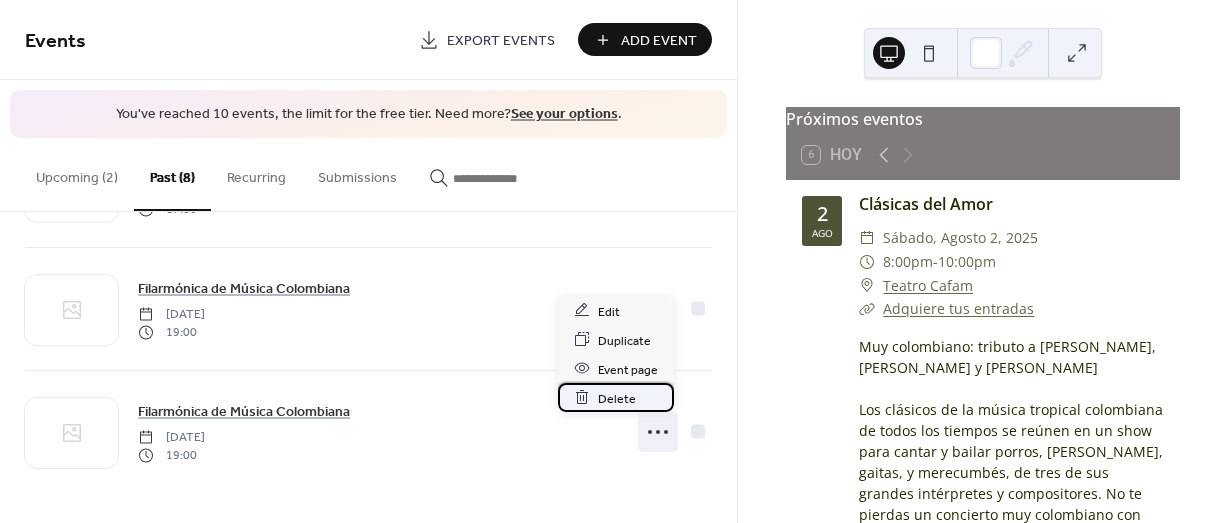 click on "Delete" at bounding box center [617, 398] 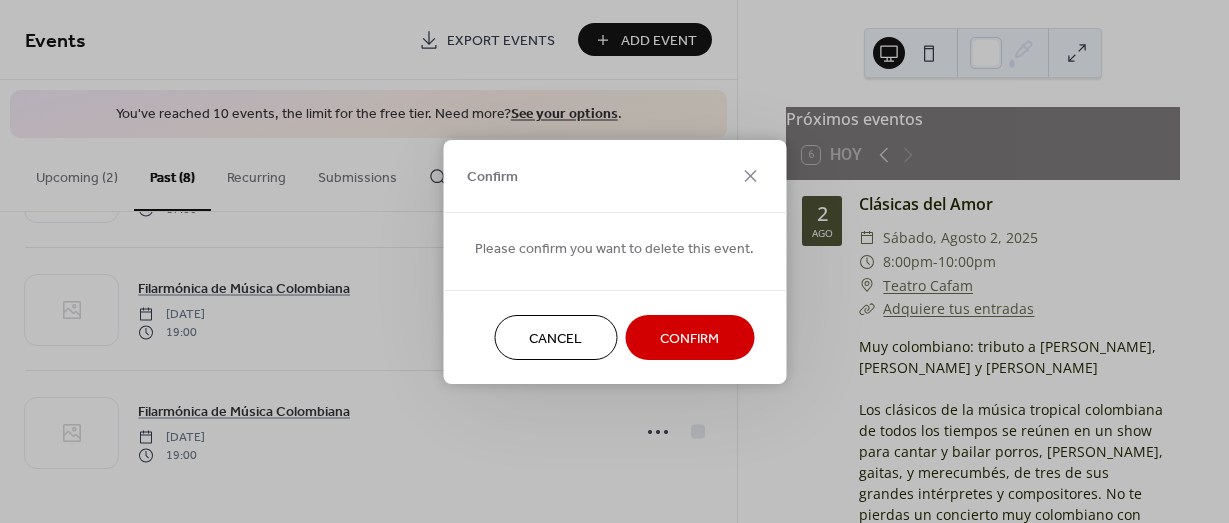 click on "Confirm" at bounding box center [689, 338] 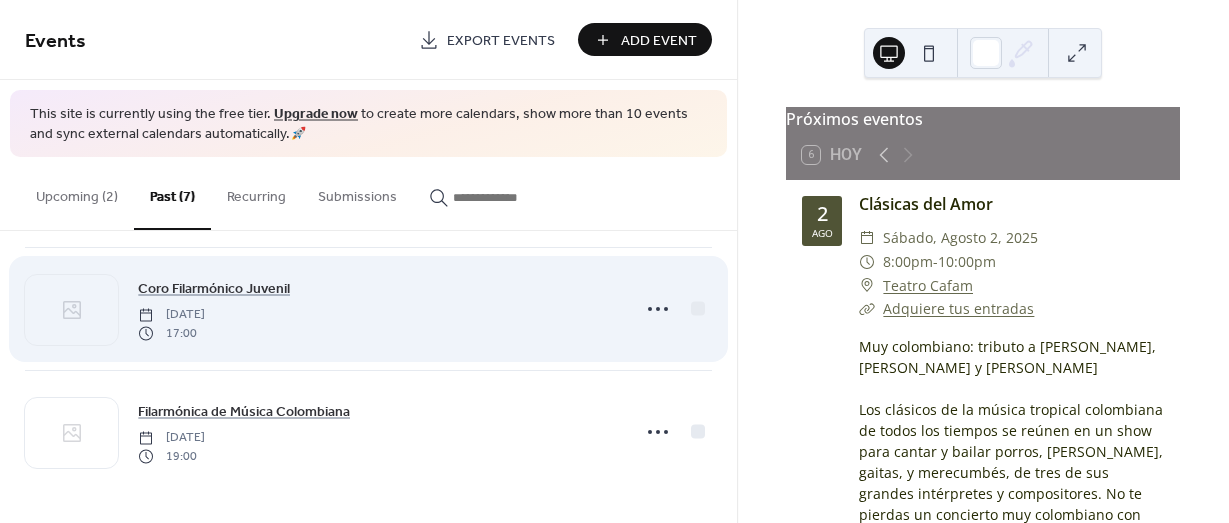 scroll, scrollTop: 628, scrollLeft: 0, axis: vertical 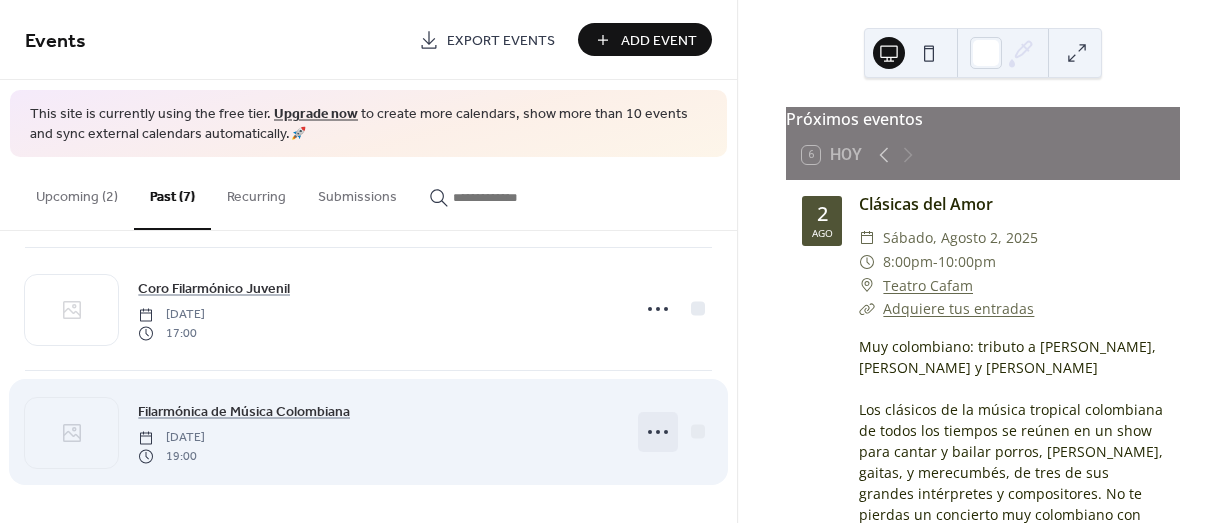 click 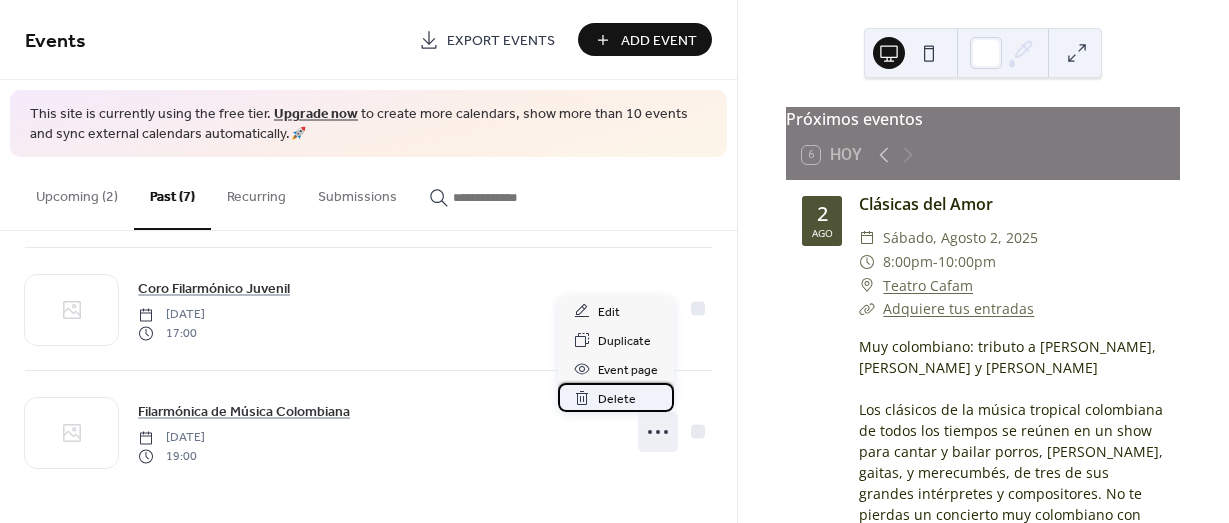 click on "Delete" at bounding box center [617, 399] 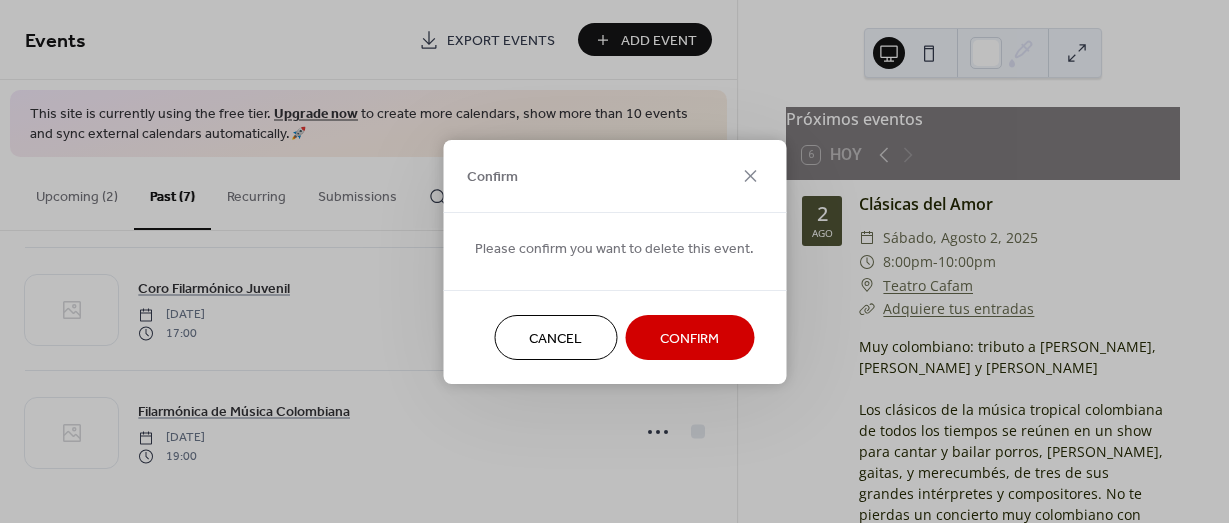 click on "Confirm" at bounding box center [689, 338] 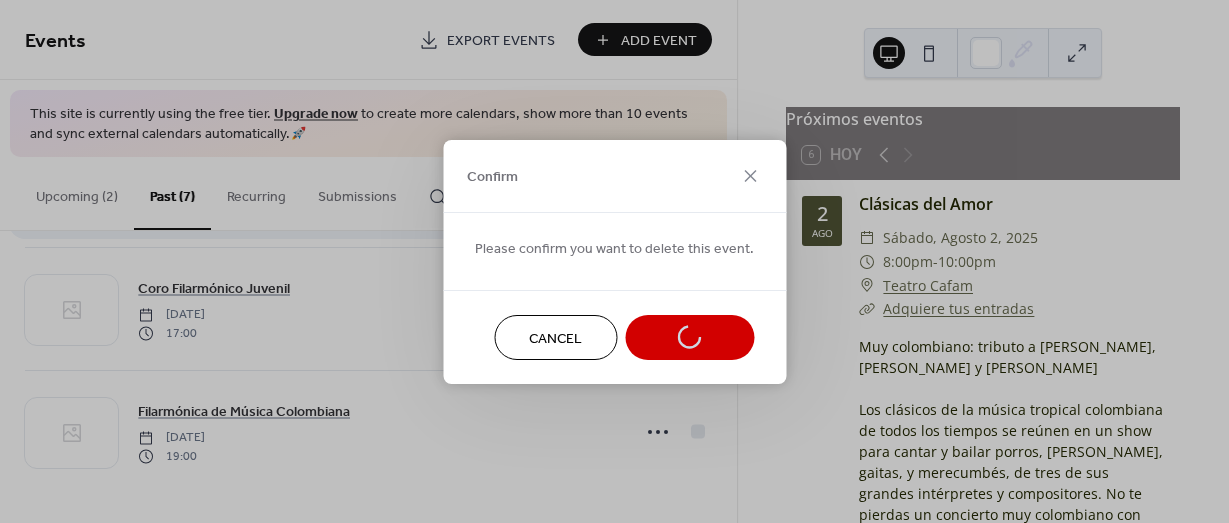 scroll, scrollTop: 505, scrollLeft: 0, axis: vertical 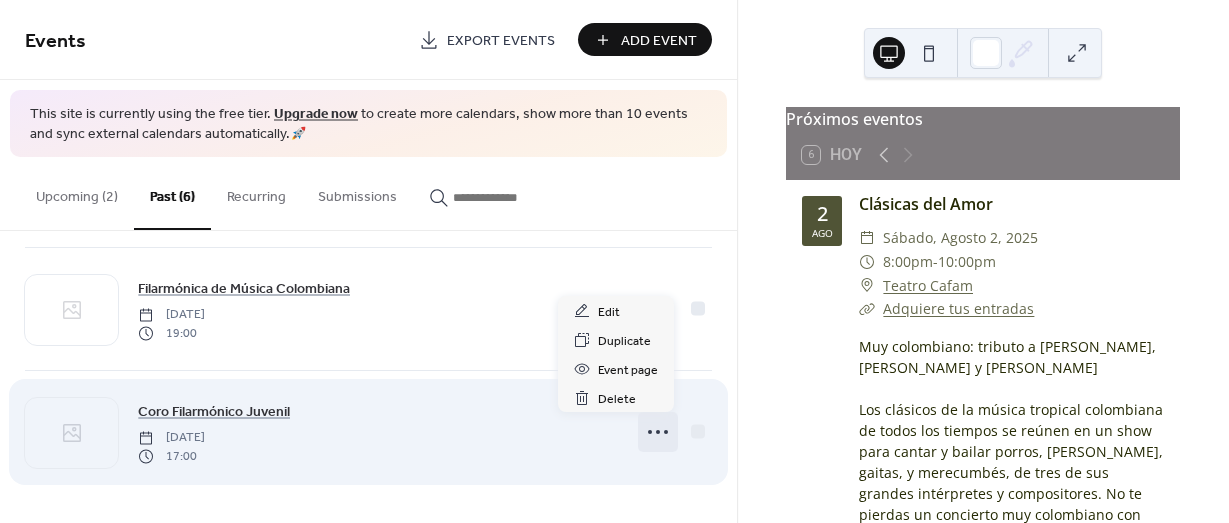 click 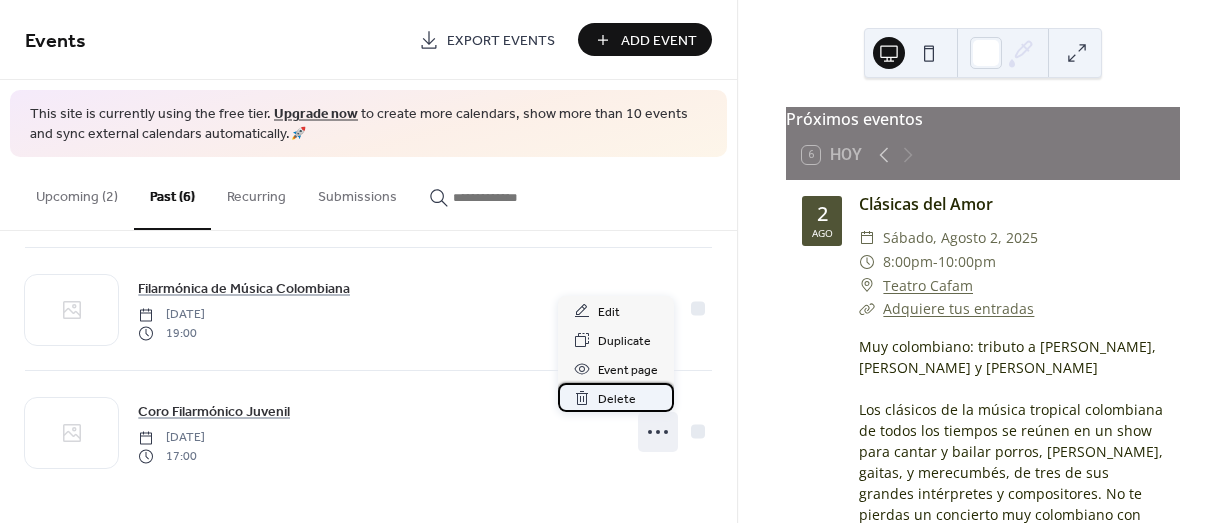 click on "Delete" at bounding box center (617, 399) 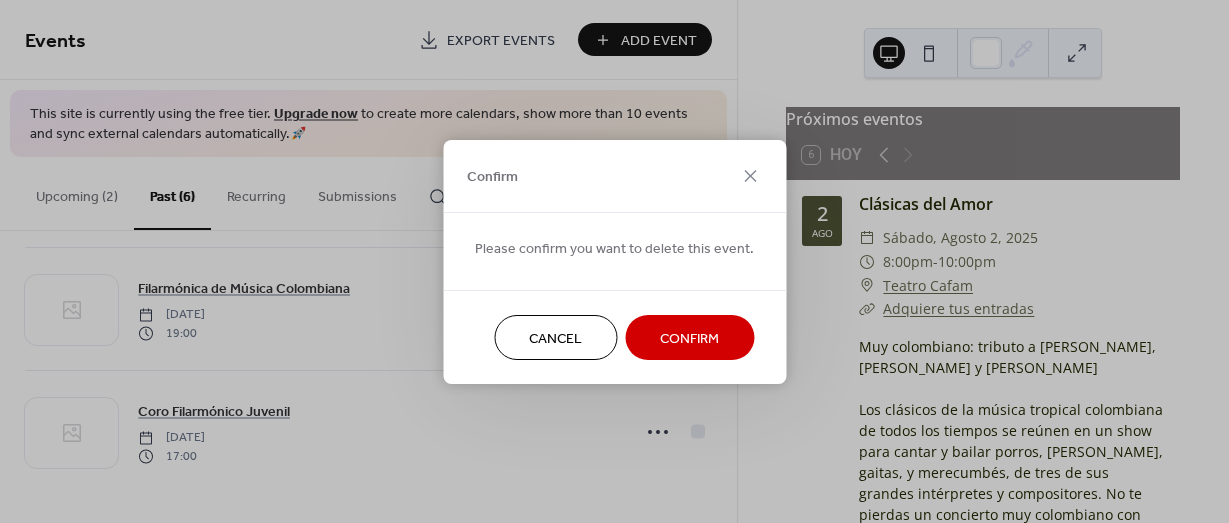 click on "Confirm" at bounding box center [689, 338] 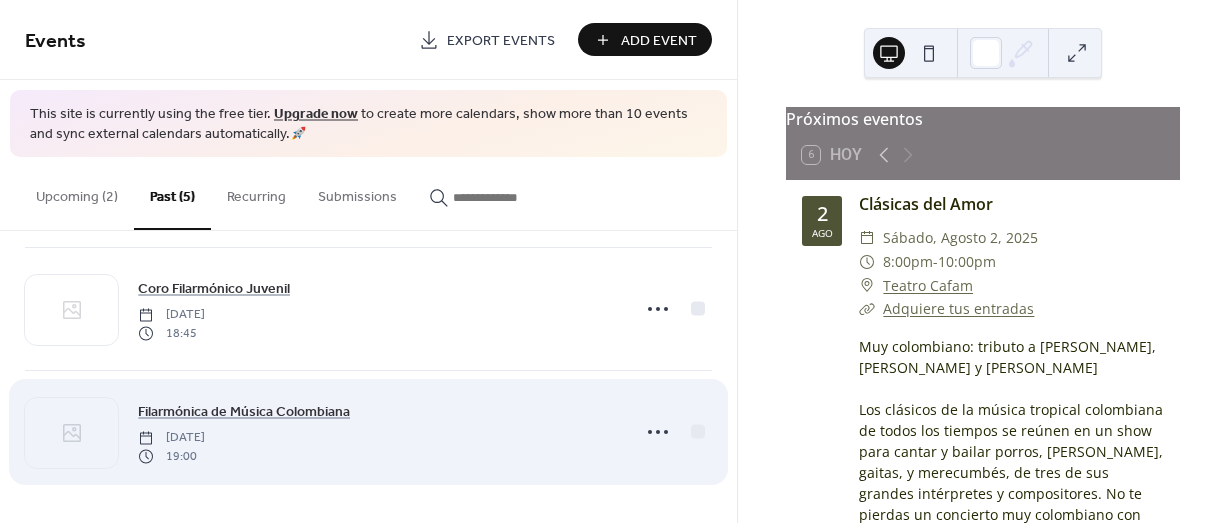 scroll, scrollTop: 382, scrollLeft: 0, axis: vertical 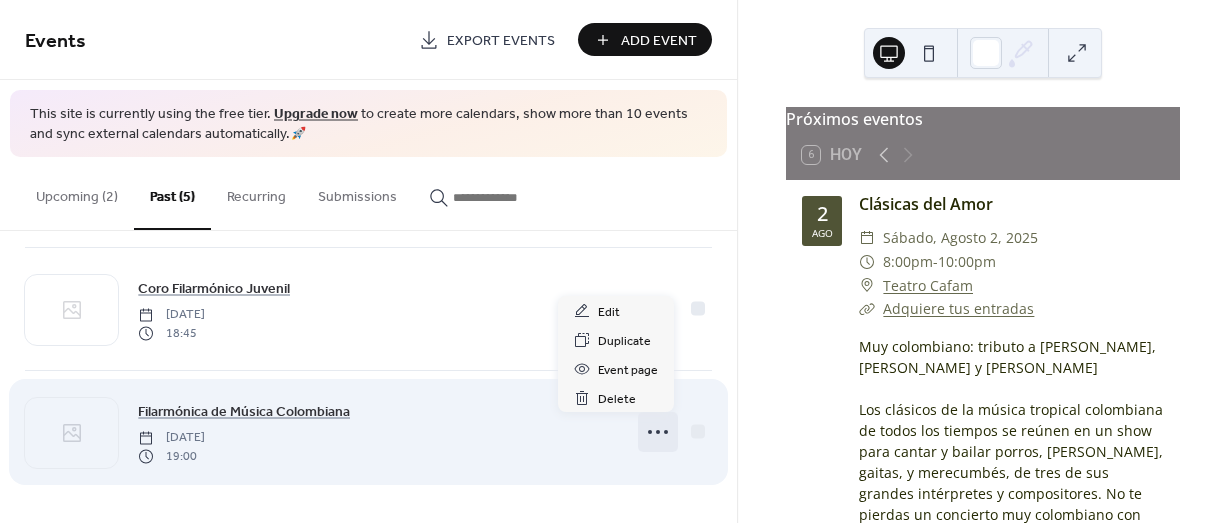 click 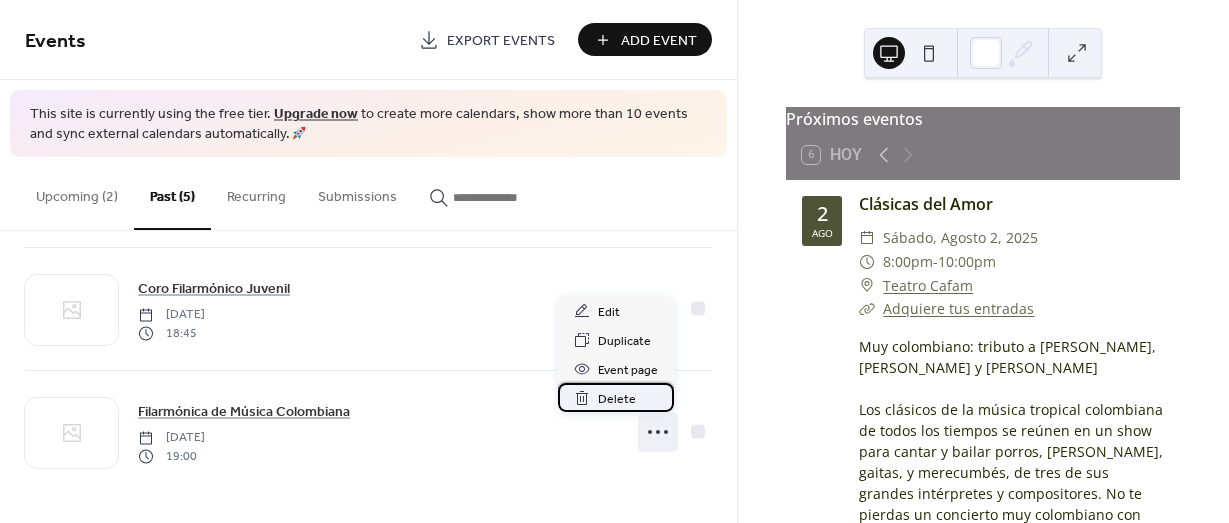 click on "Delete" at bounding box center [617, 399] 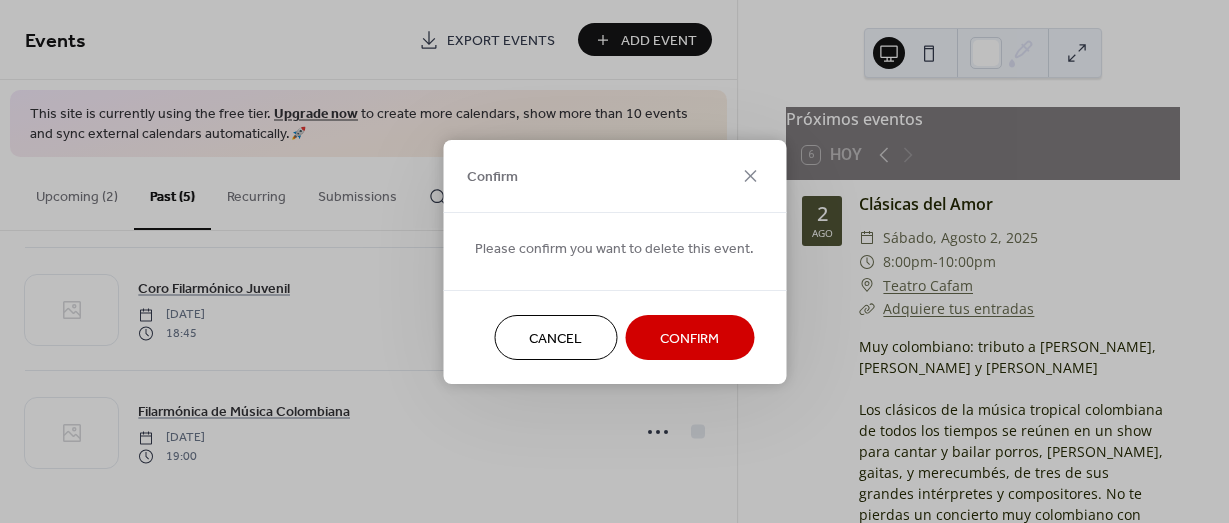 click on "Confirm" at bounding box center (689, 338) 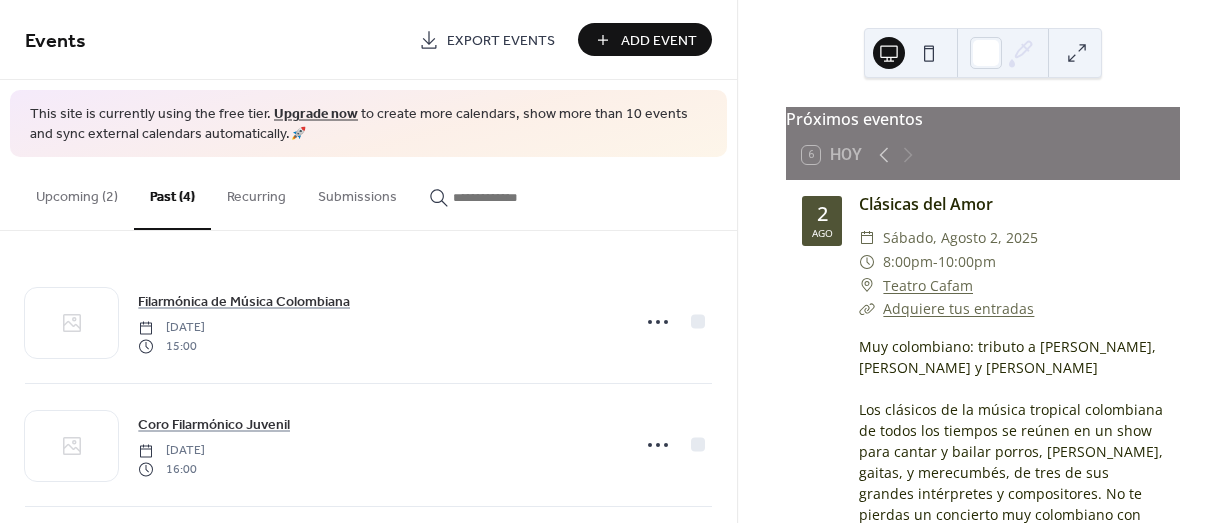 scroll, scrollTop: 259, scrollLeft: 0, axis: vertical 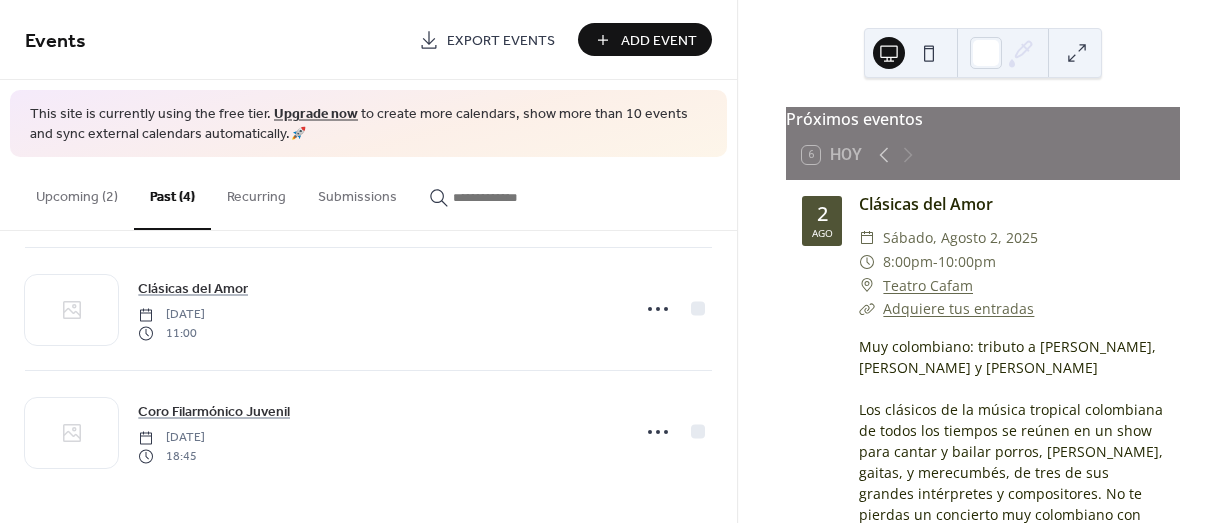click on "Upcoming  (2)" at bounding box center [77, 192] 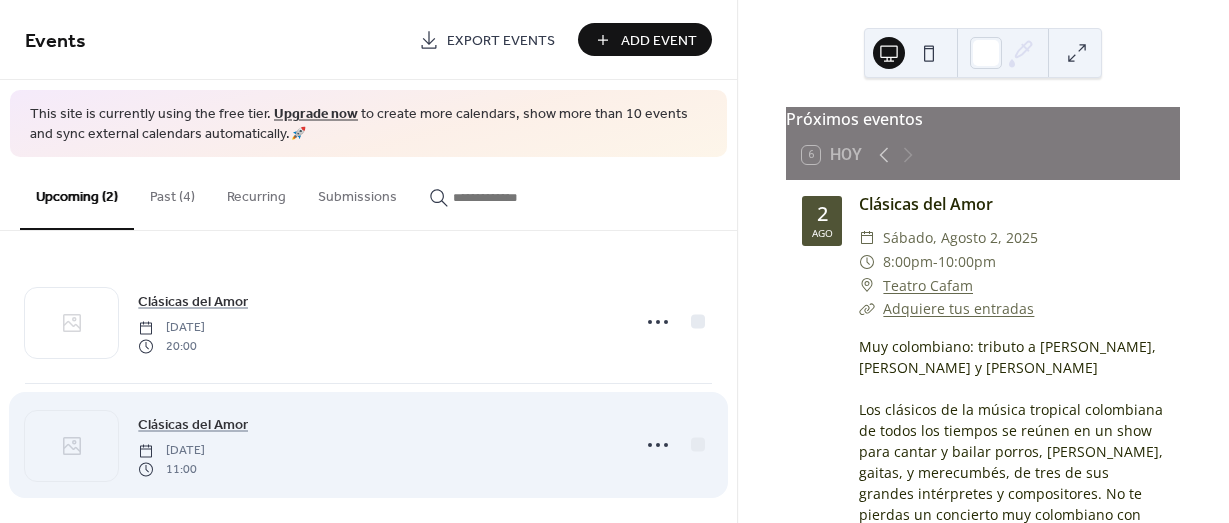 scroll, scrollTop: 13, scrollLeft: 0, axis: vertical 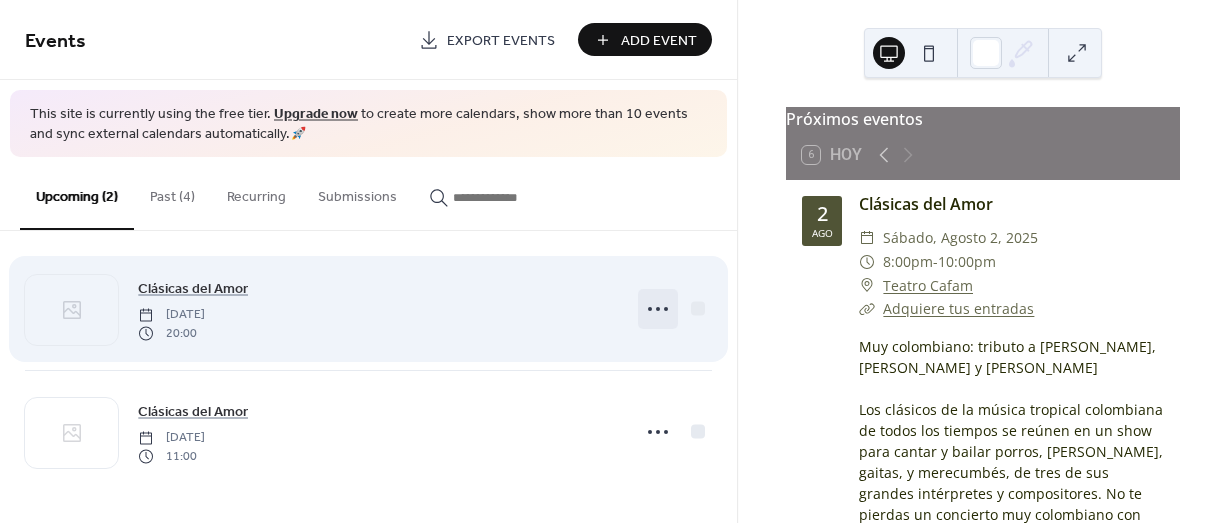 click 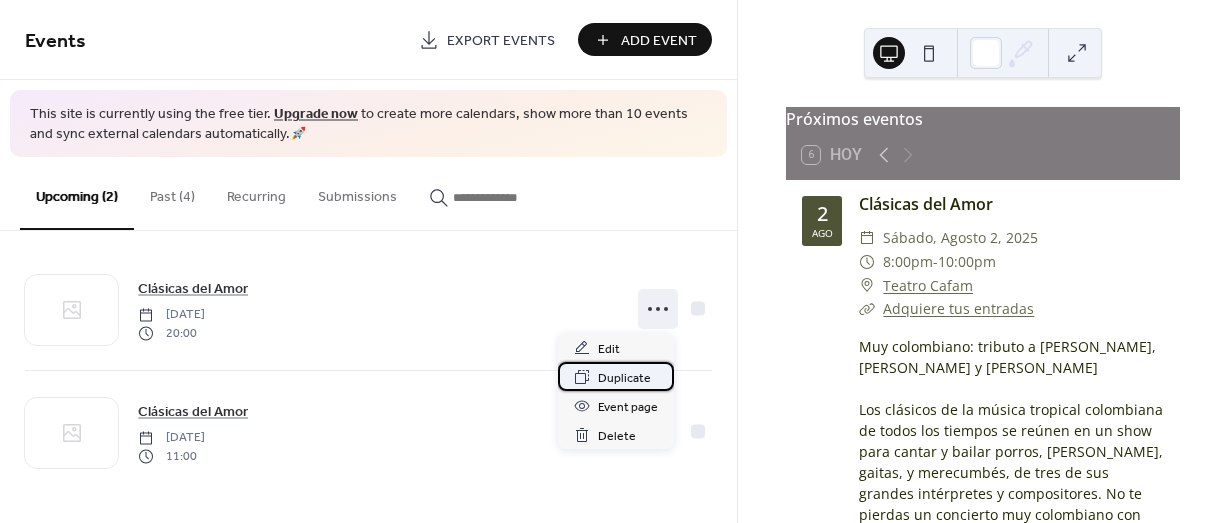 click on "Duplicate" at bounding box center (624, 378) 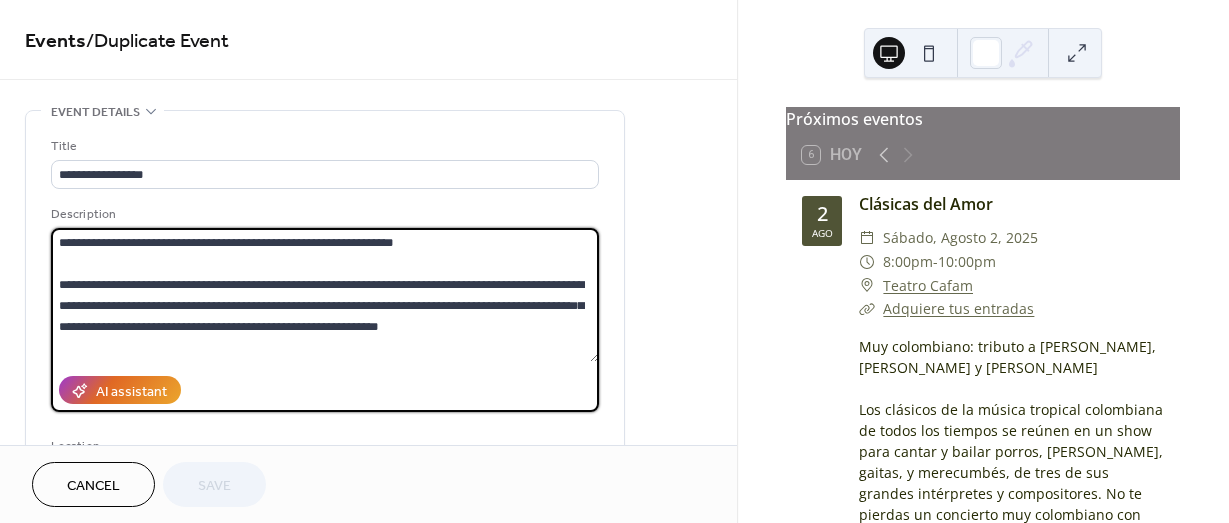 drag, startPoint x: 416, startPoint y: 241, endPoint x: 42, endPoint y: 223, distance: 374.4329 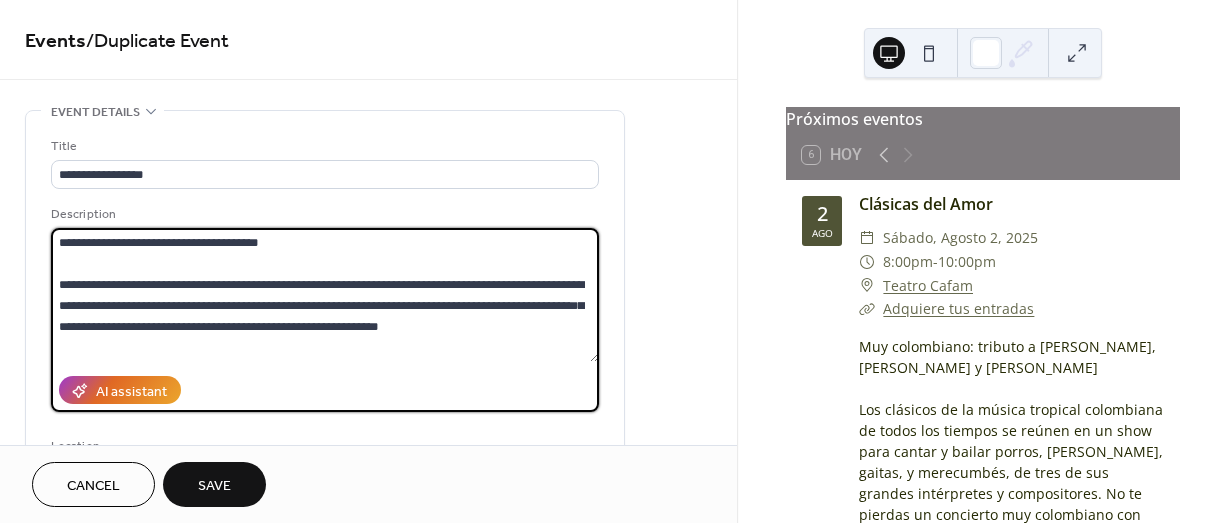 click on "**********" at bounding box center [325, 295] 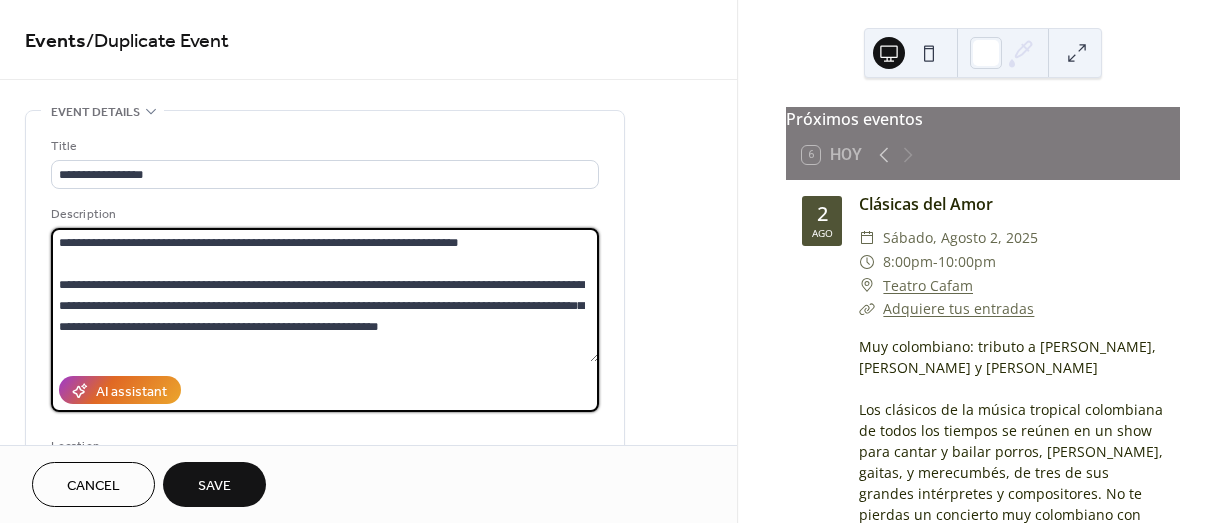drag, startPoint x: 259, startPoint y: 244, endPoint x: 623, endPoint y: 245, distance: 364.00137 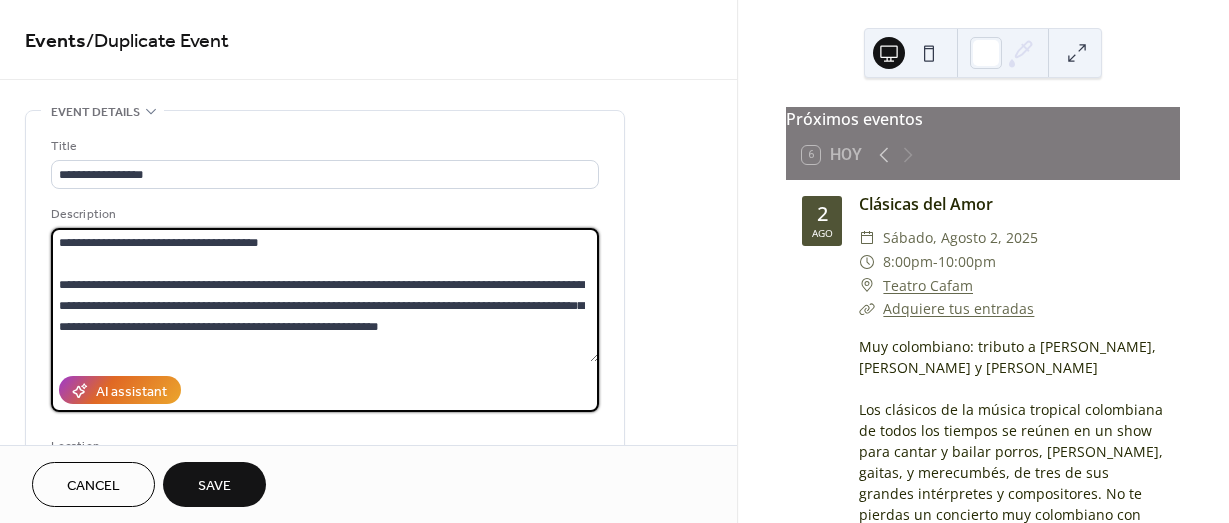 drag, startPoint x: 493, startPoint y: 327, endPoint x: 19, endPoint y: 286, distance: 475.7699 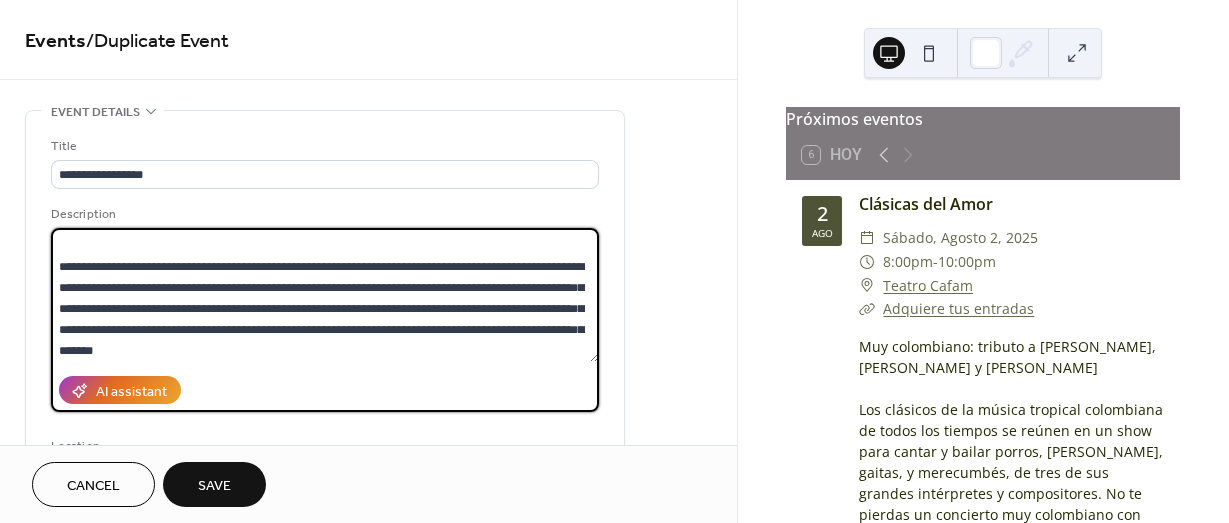 scroll, scrollTop: 0, scrollLeft: 0, axis: both 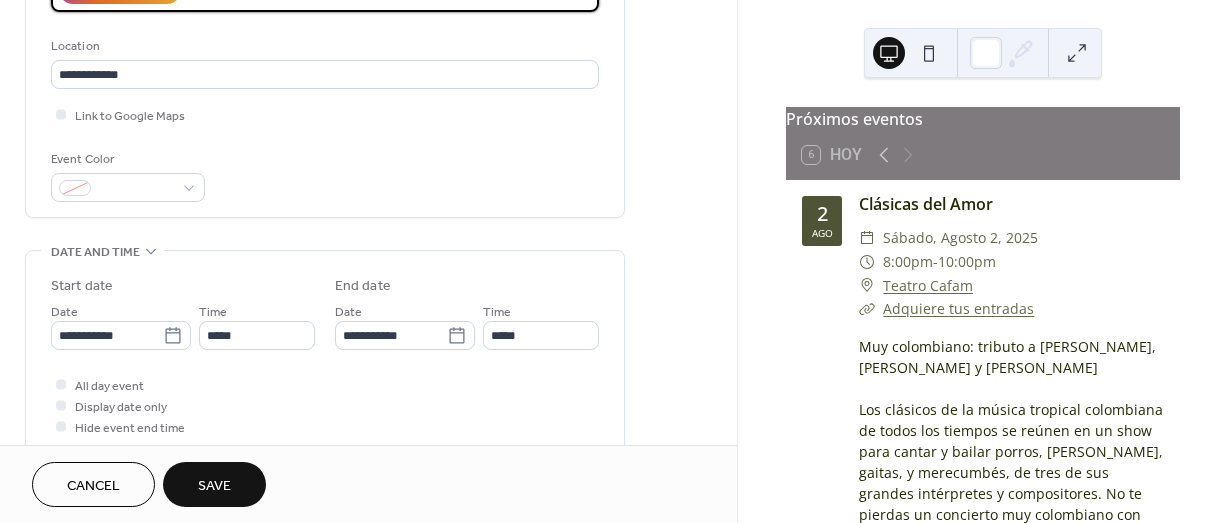 type on "**********" 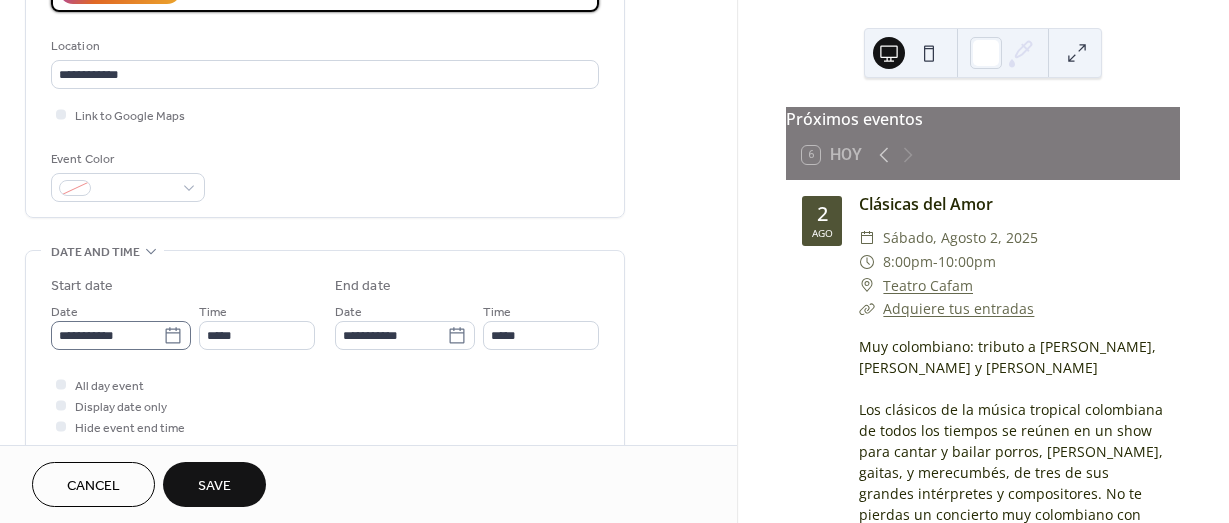 click 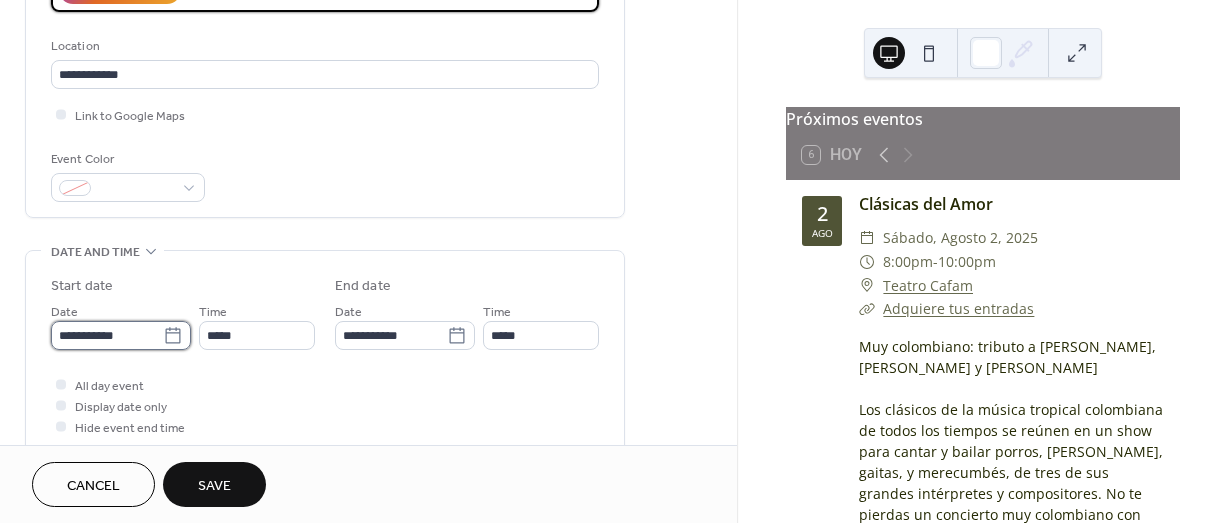 click on "**********" at bounding box center (107, 335) 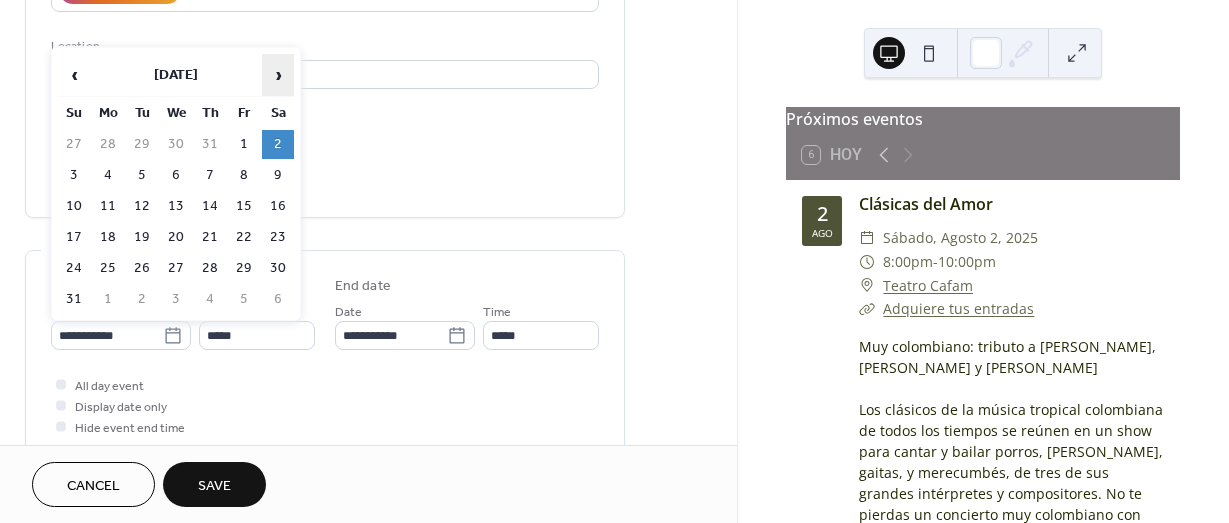 click on "›" at bounding box center (278, 75) 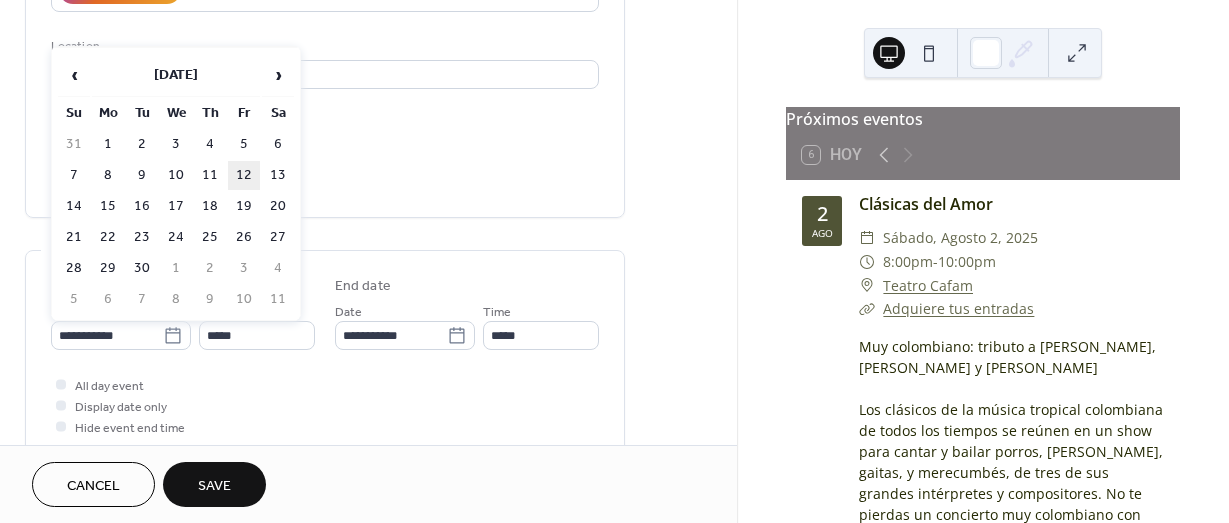 click on "12" at bounding box center [244, 175] 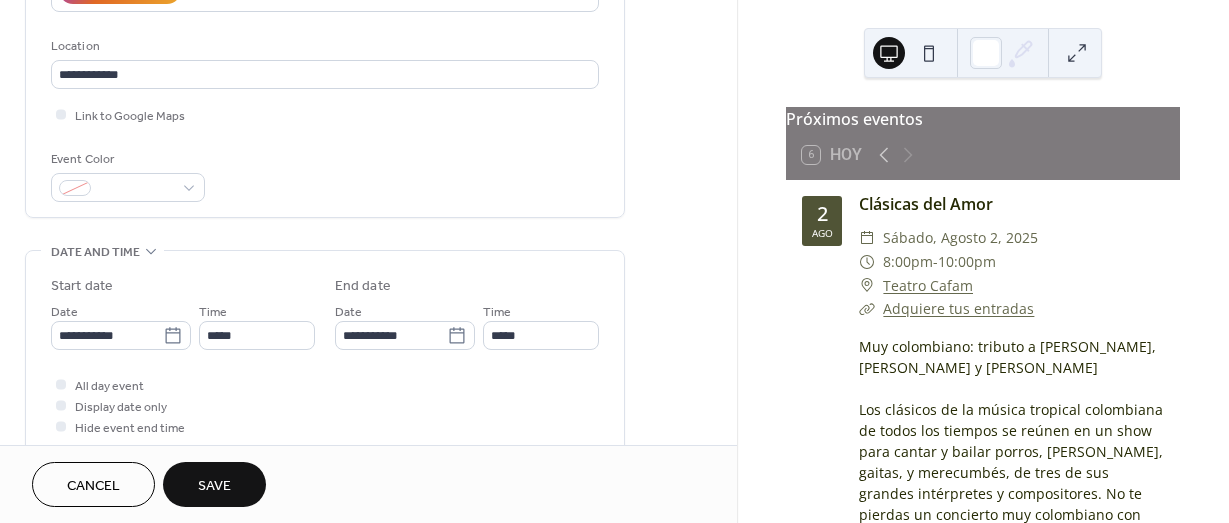 click on "Save" at bounding box center [214, 486] 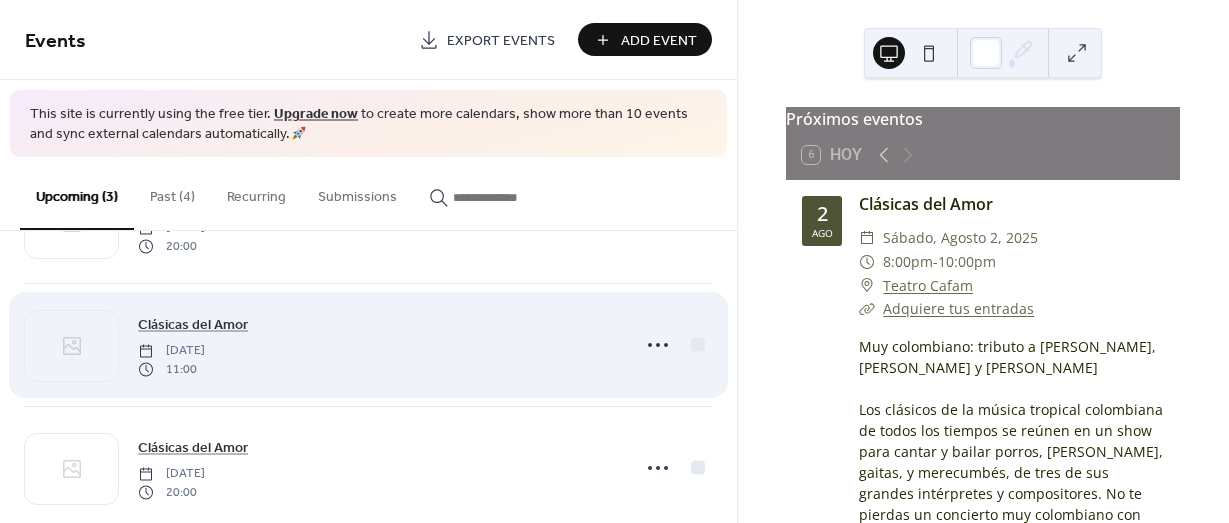 scroll, scrollTop: 136, scrollLeft: 0, axis: vertical 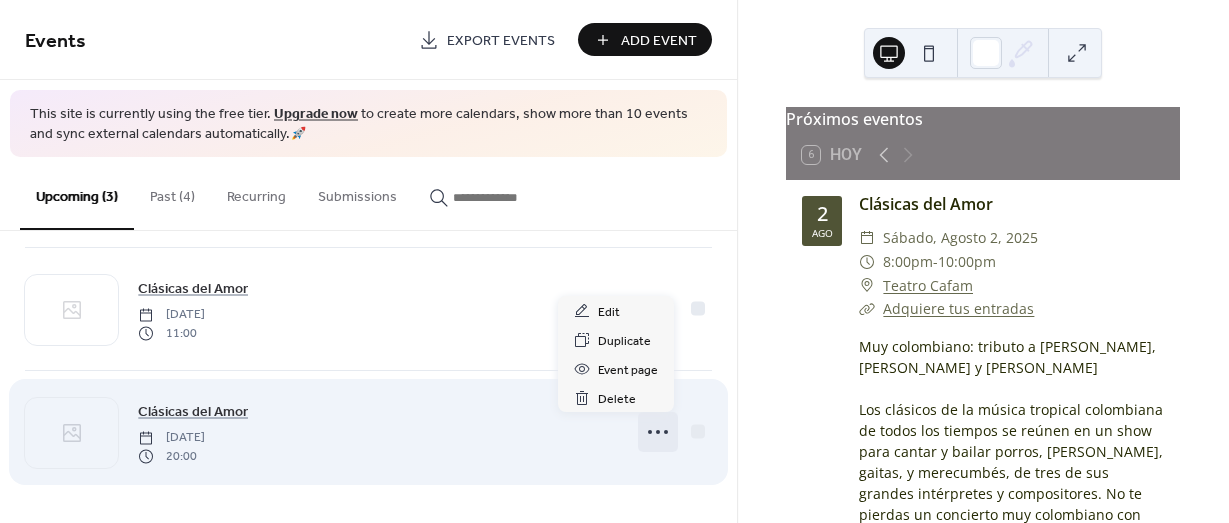 click 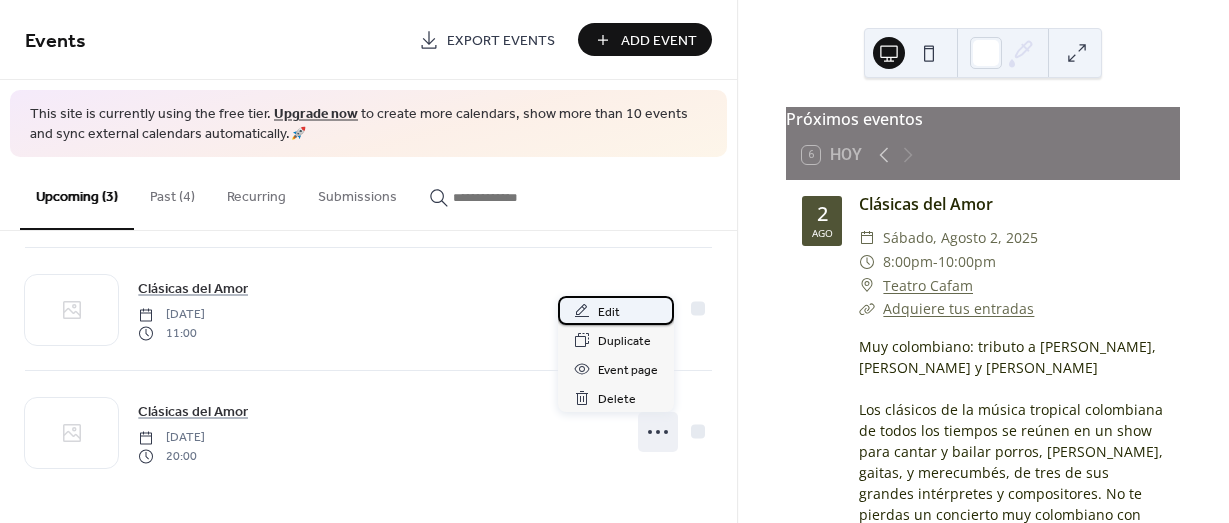 click on "Edit" at bounding box center [616, 310] 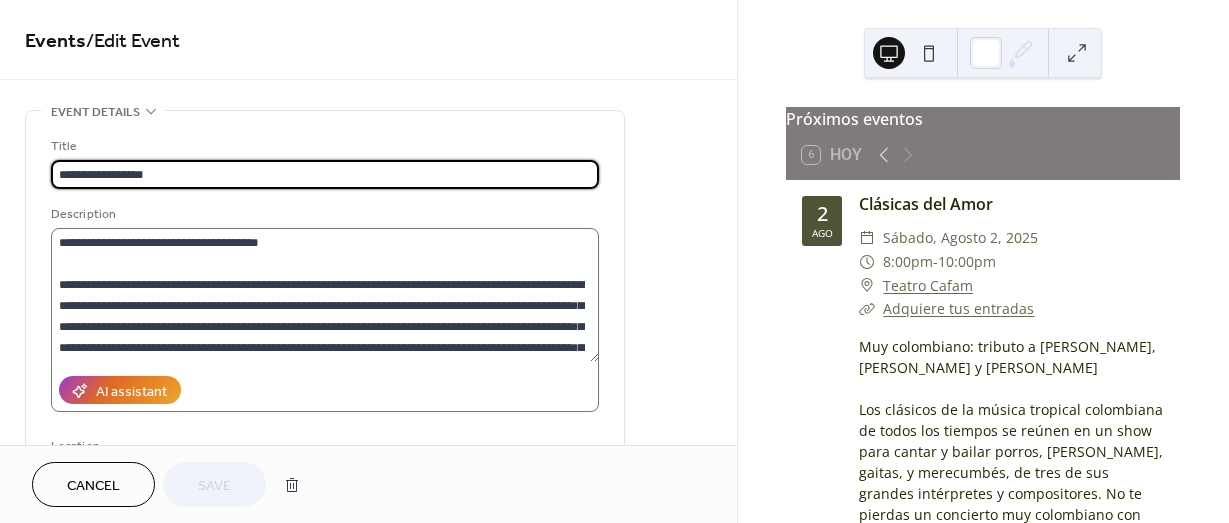 scroll, scrollTop: 21, scrollLeft: 0, axis: vertical 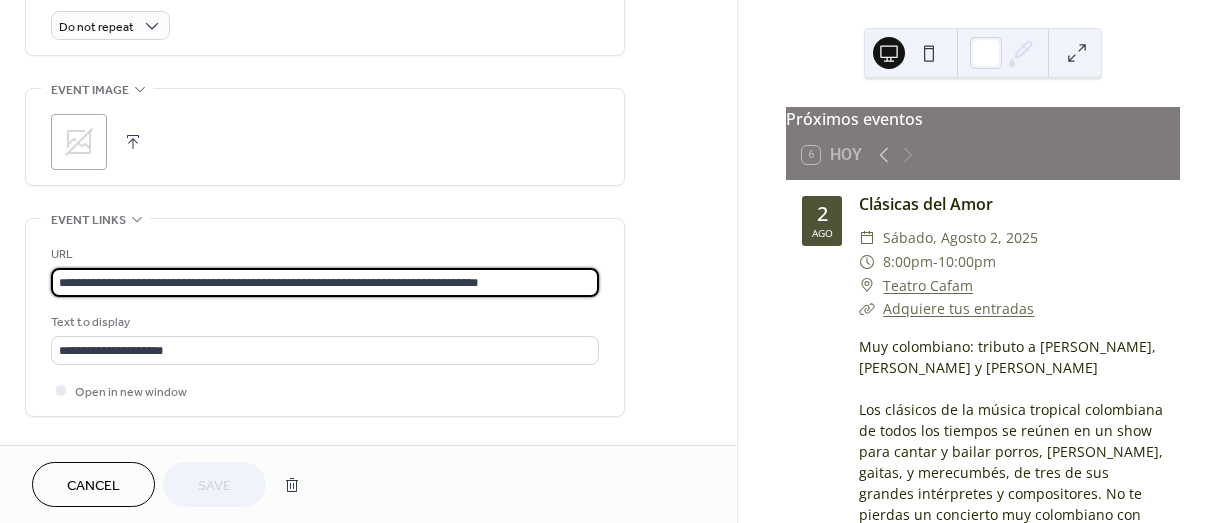 click on "**********" at bounding box center [325, 282] 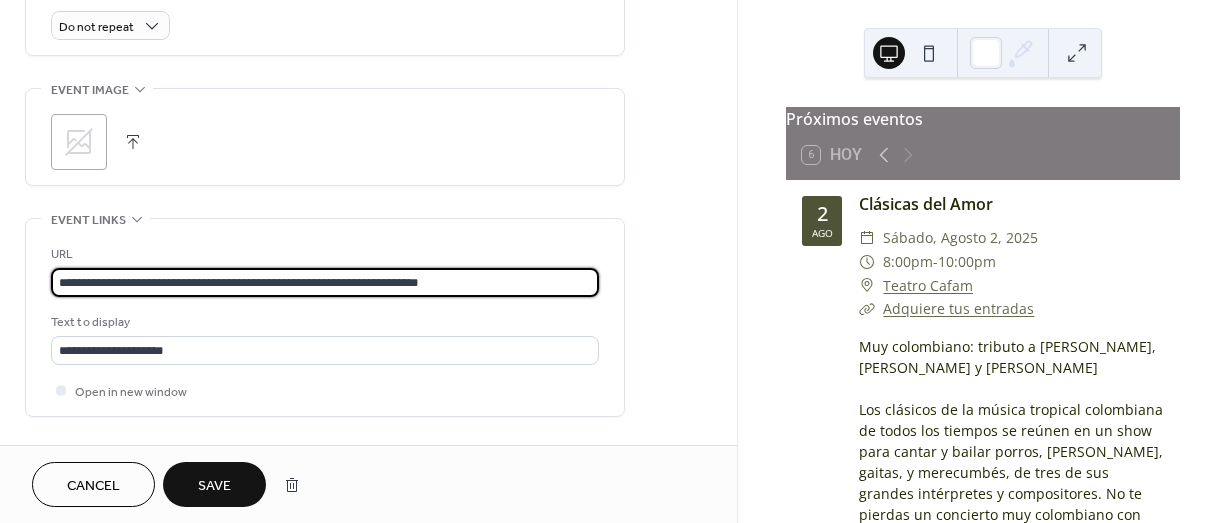 type on "**********" 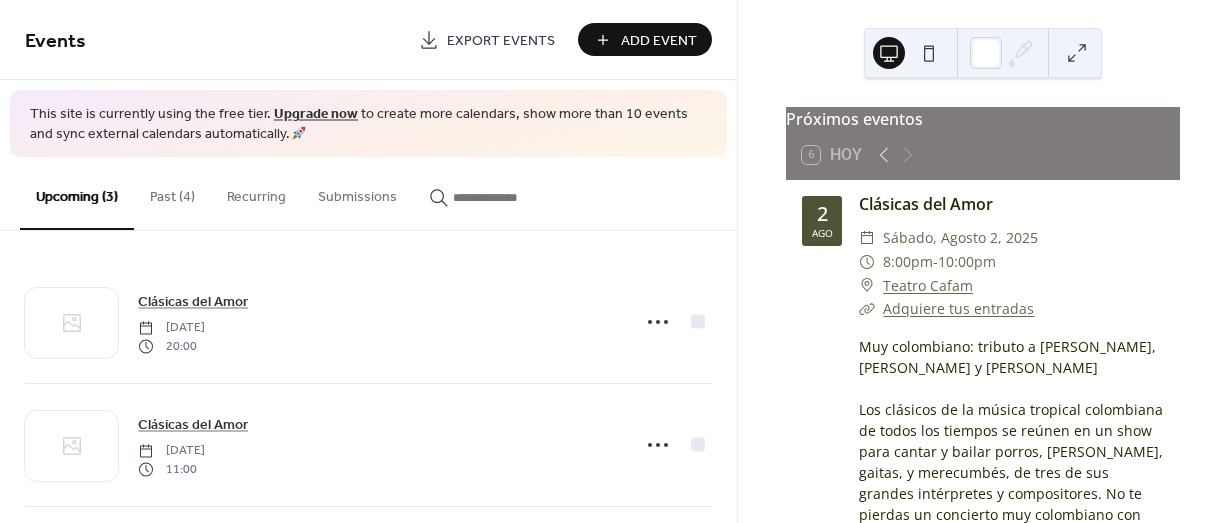 click on "Past  (4)" at bounding box center [172, 192] 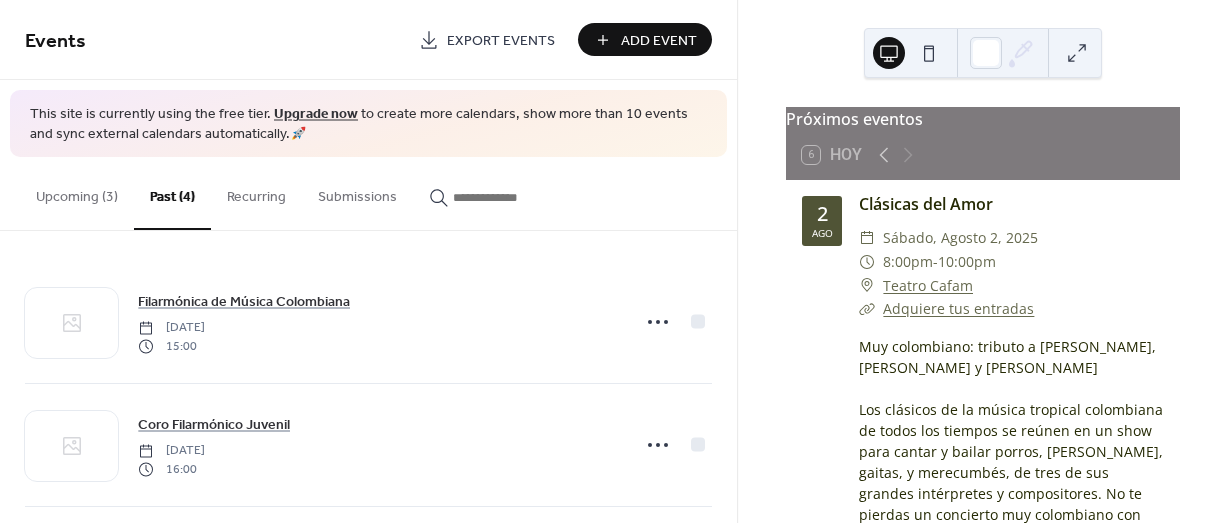 click on "Upcoming  (3)" at bounding box center [77, 192] 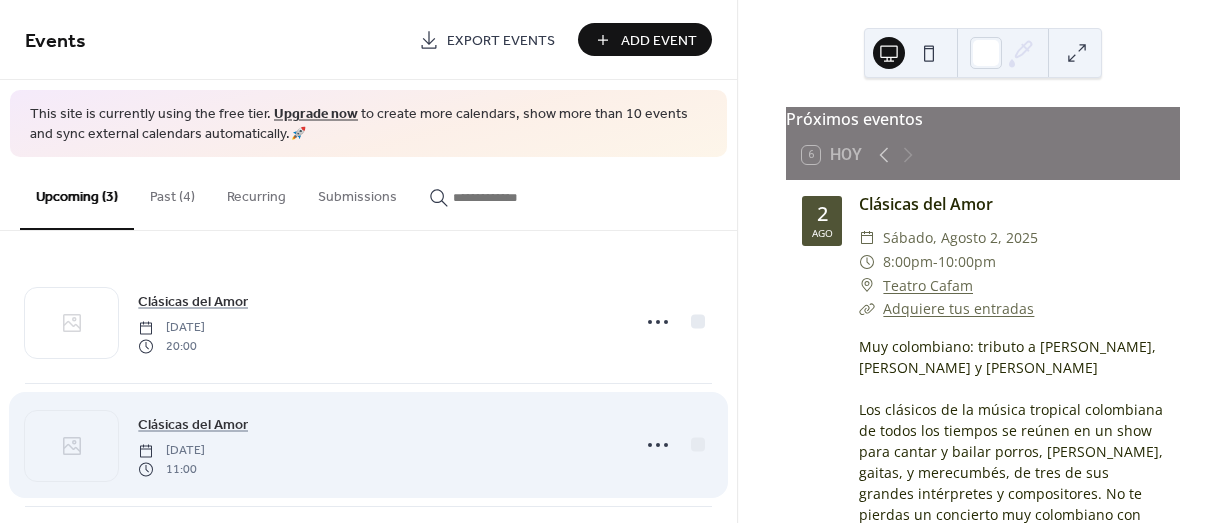 scroll, scrollTop: 136, scrollLeft: 0, axis: vertical 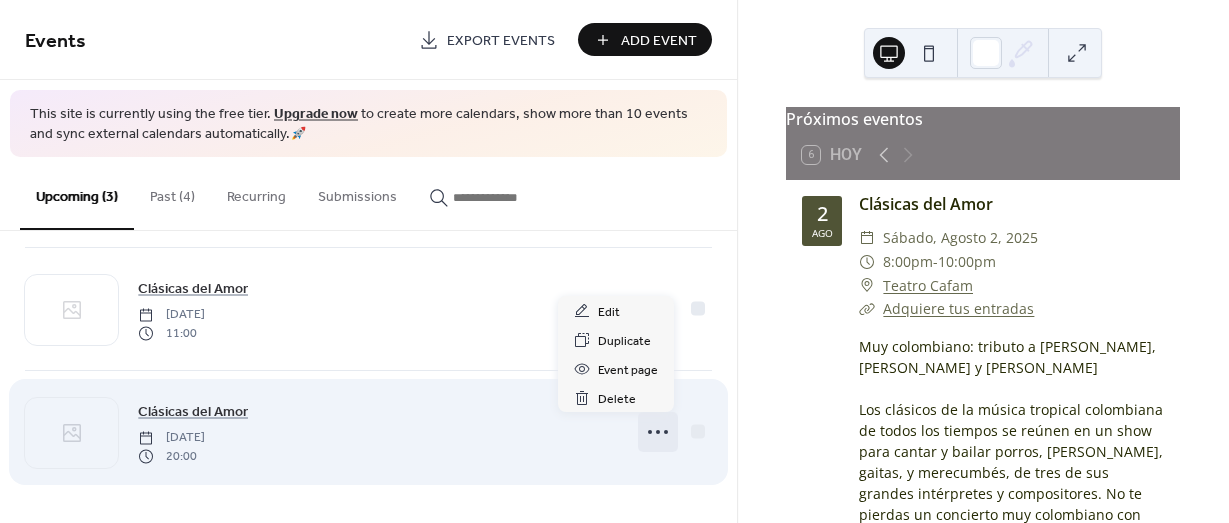 click 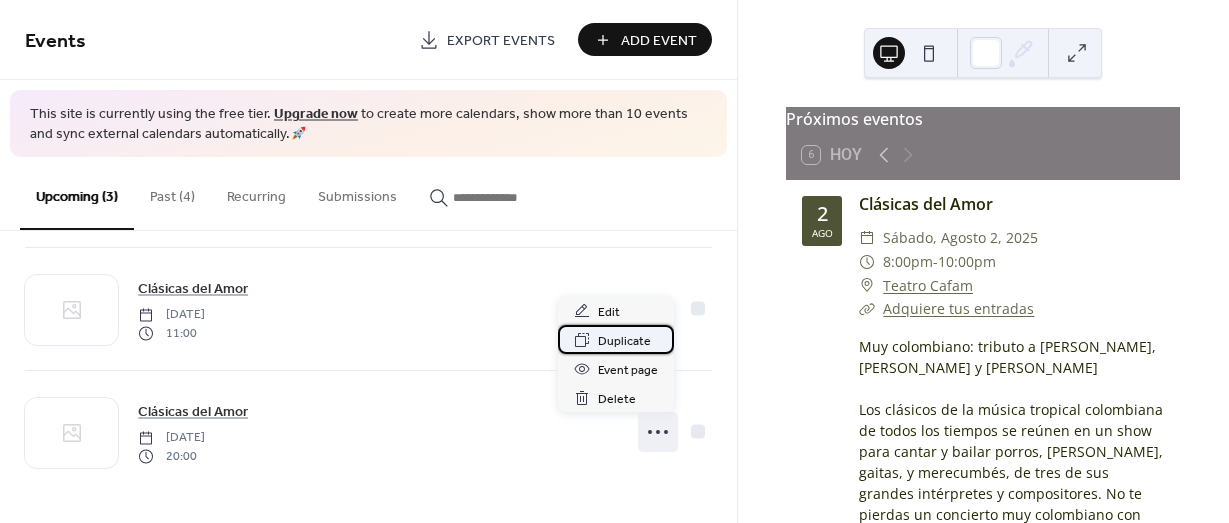 click on "Duplicate" at bounding box center (624, 341) 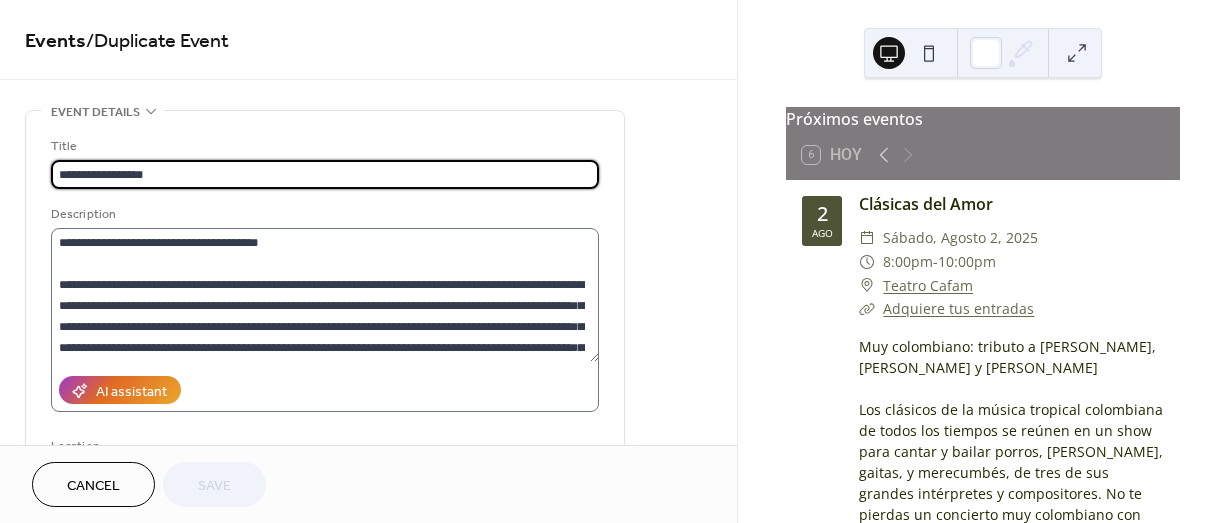 scroll, scrollTop: 21, scrollLeft: 0, axis: vertical 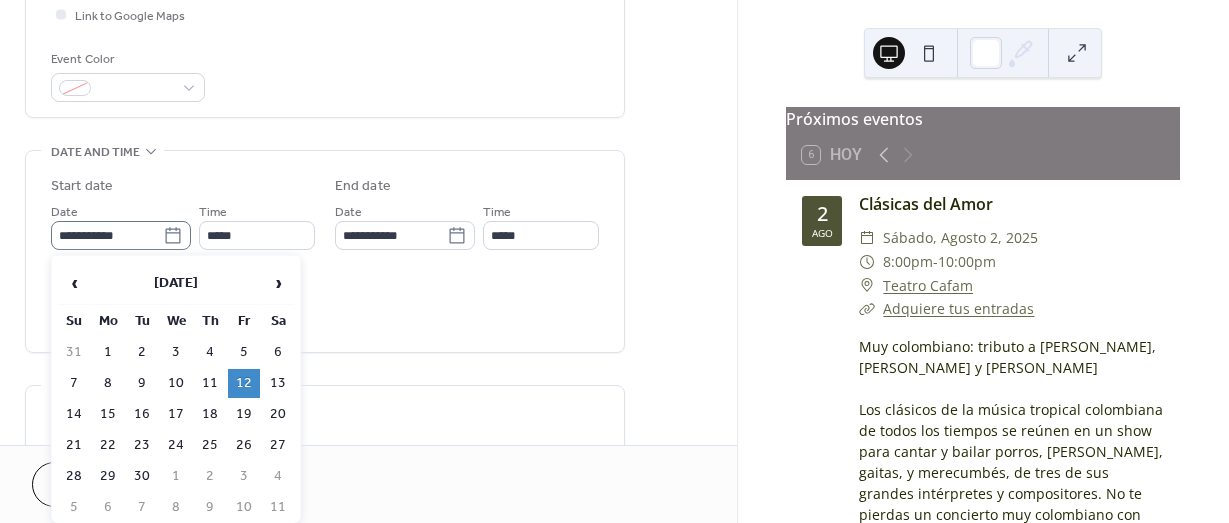 click 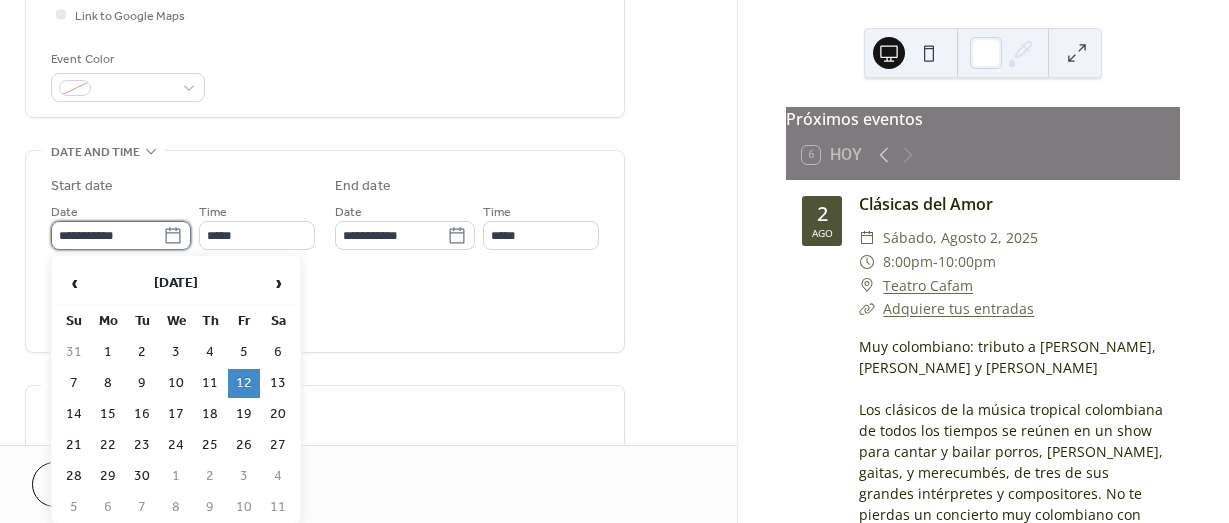 click on "**********" at bounding box center (107, 235) 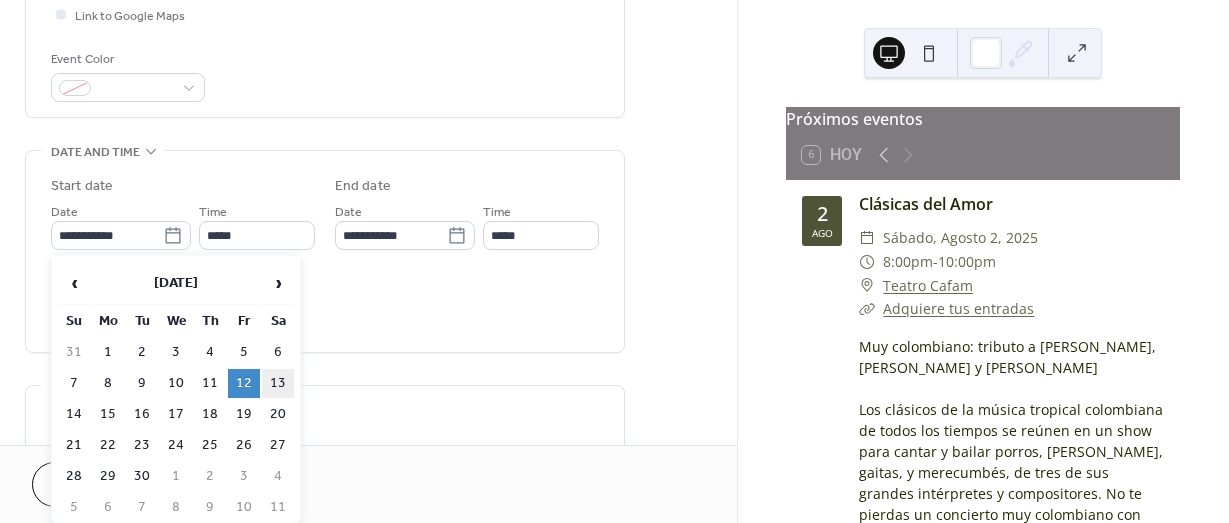 click on "13" at bounding box center (278, 383) 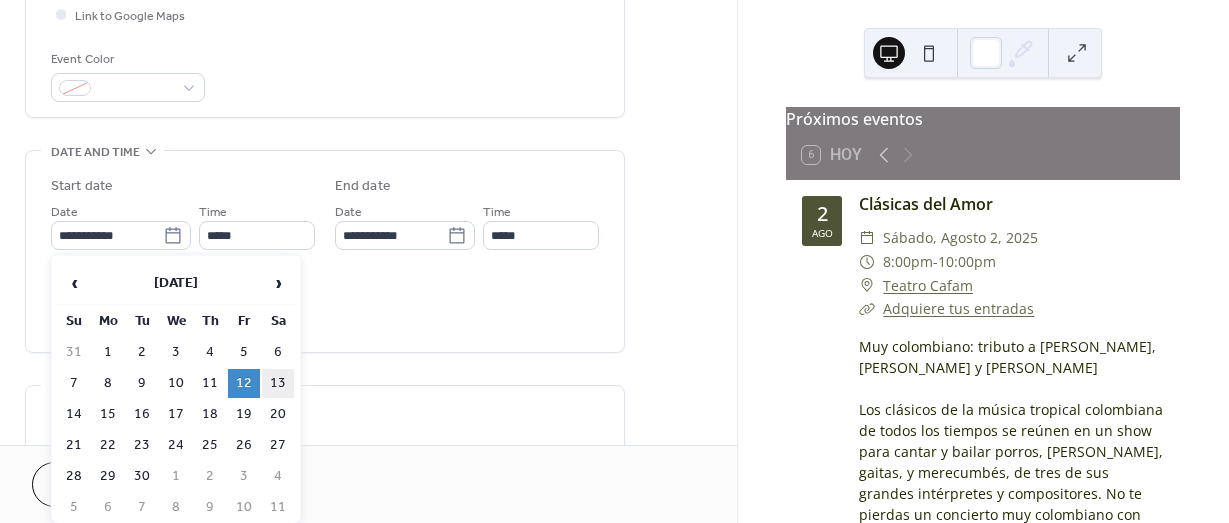 type on "**********" 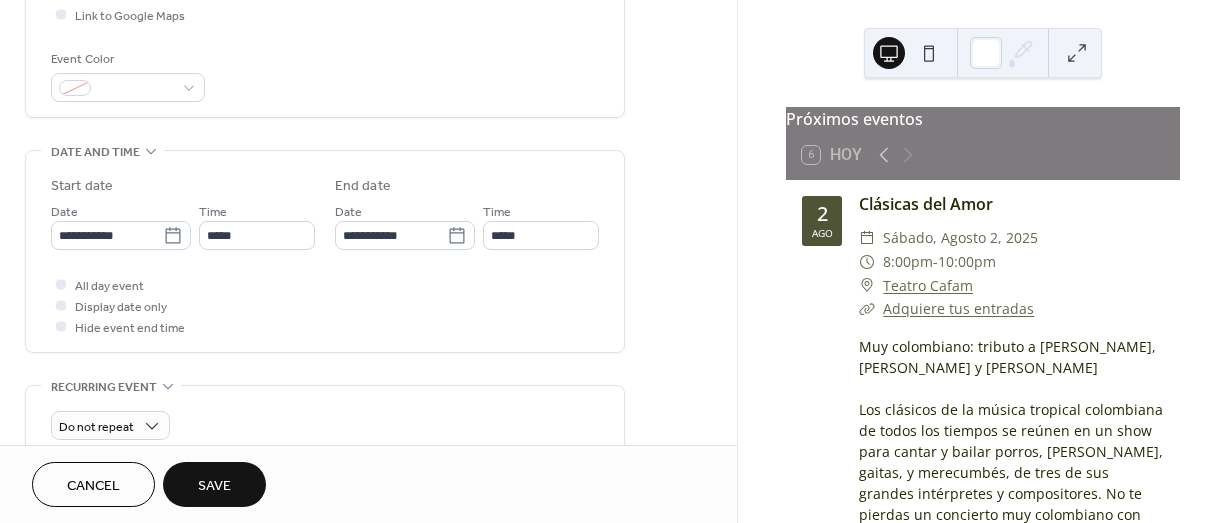 click on "All day event Display date only Hide event end time" at bounding box center (325, 305) 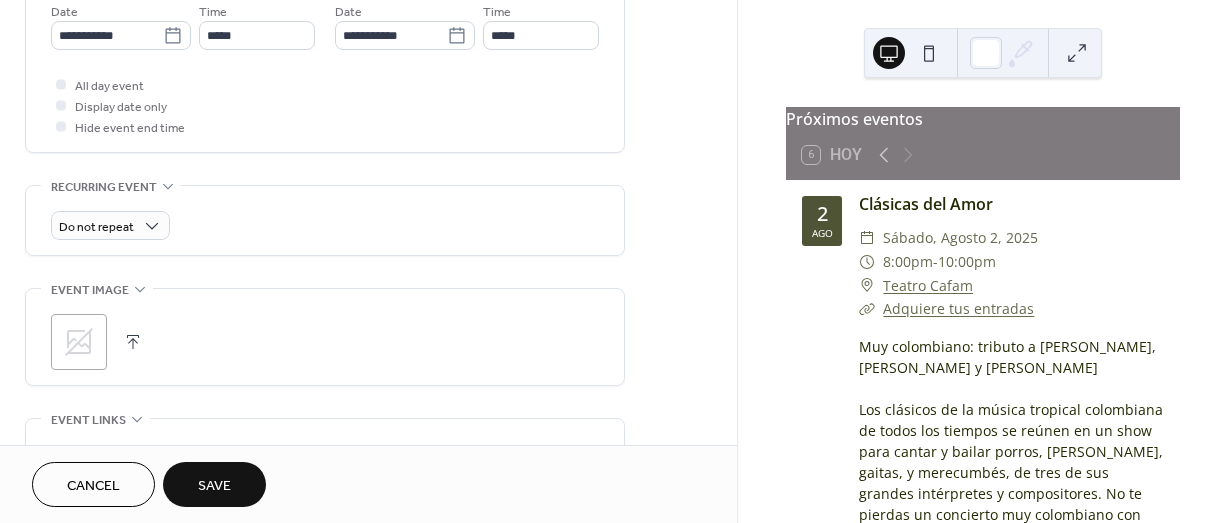scroll, scrollTop: 800, scrollLeft: 0, axis: vertical 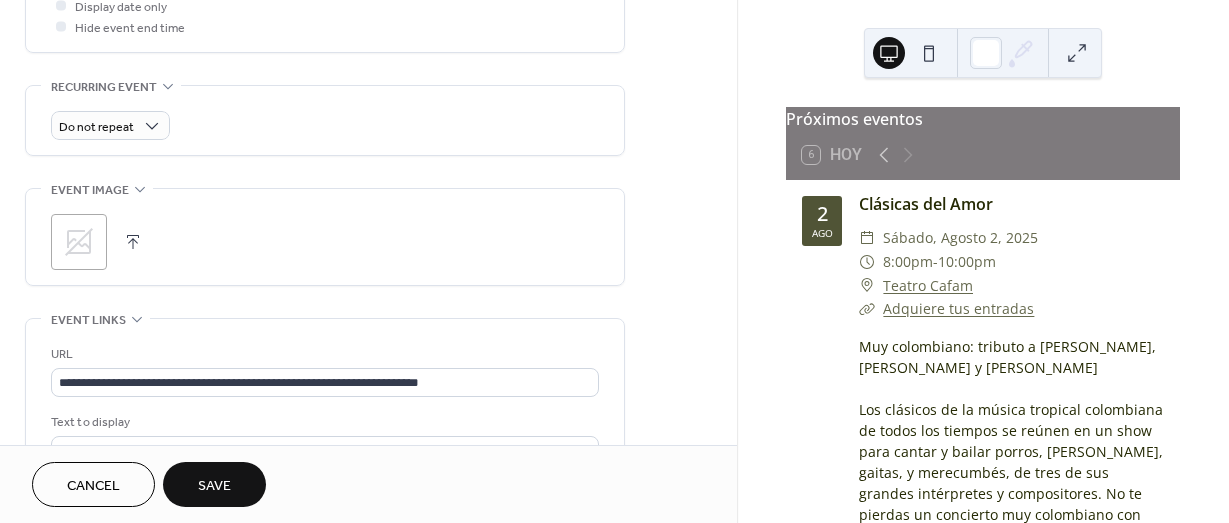 click on "Save" at bounding box center (214, 484) 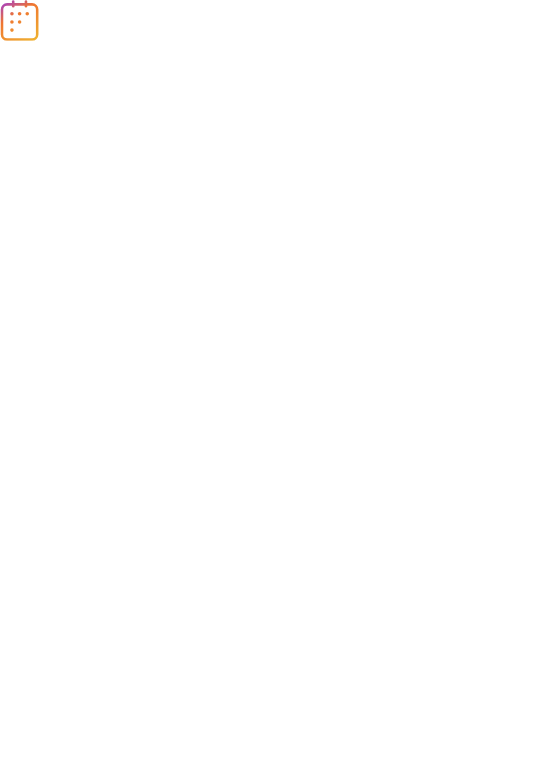 scroll, scrollTop: 0, scrollLeft: 0, axis: both 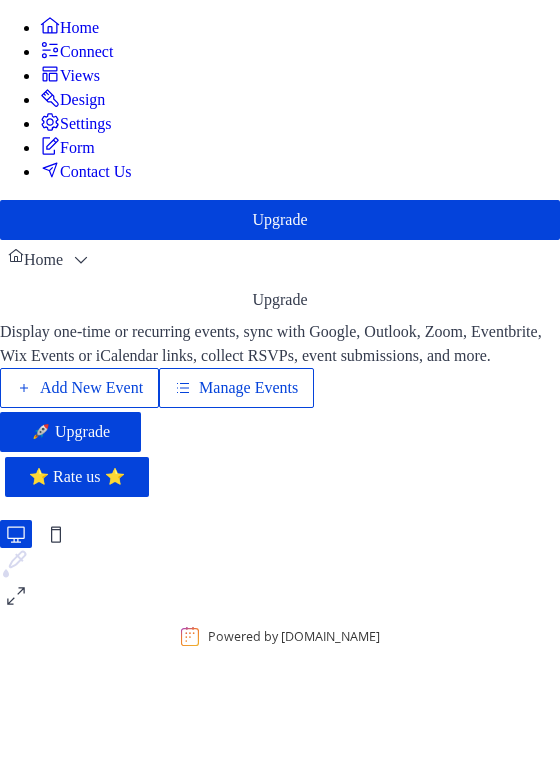 click on "Manage Events" at bounding box center [248, 388] 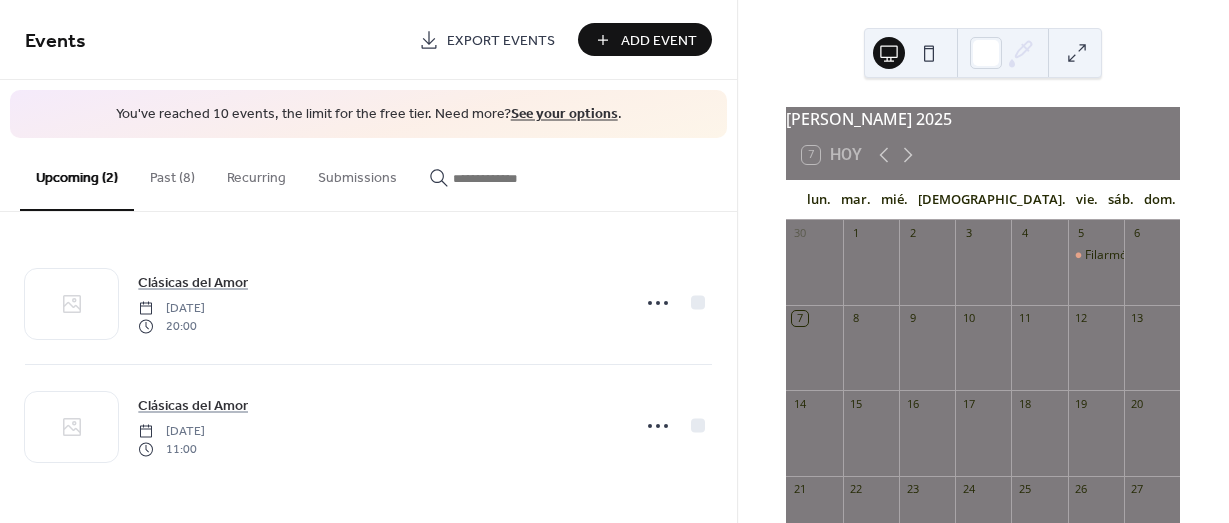 scroll, scrollTop: 0, scrollLeft: 0, axis: both 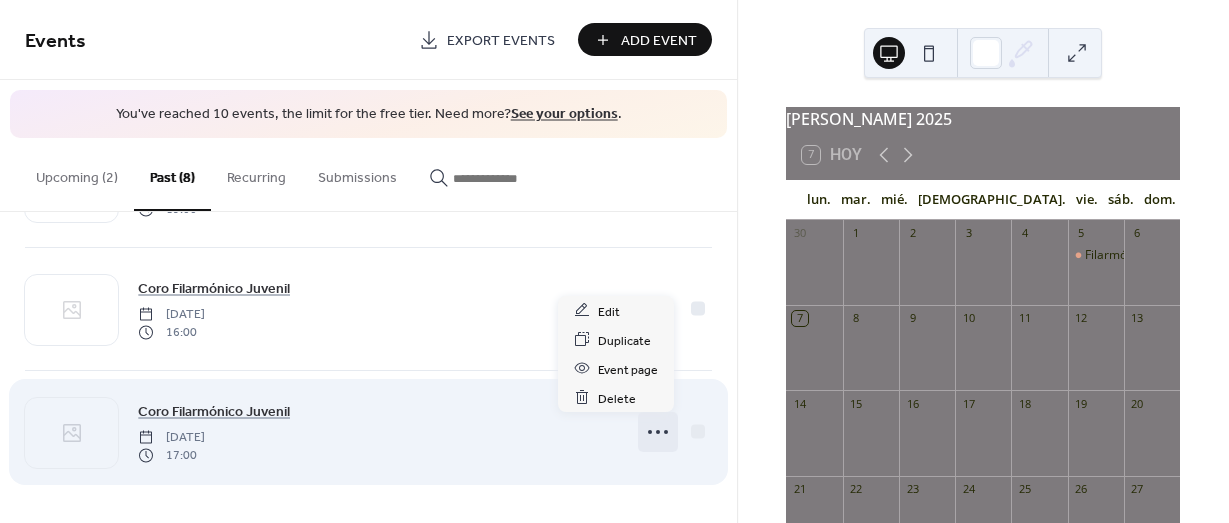 click 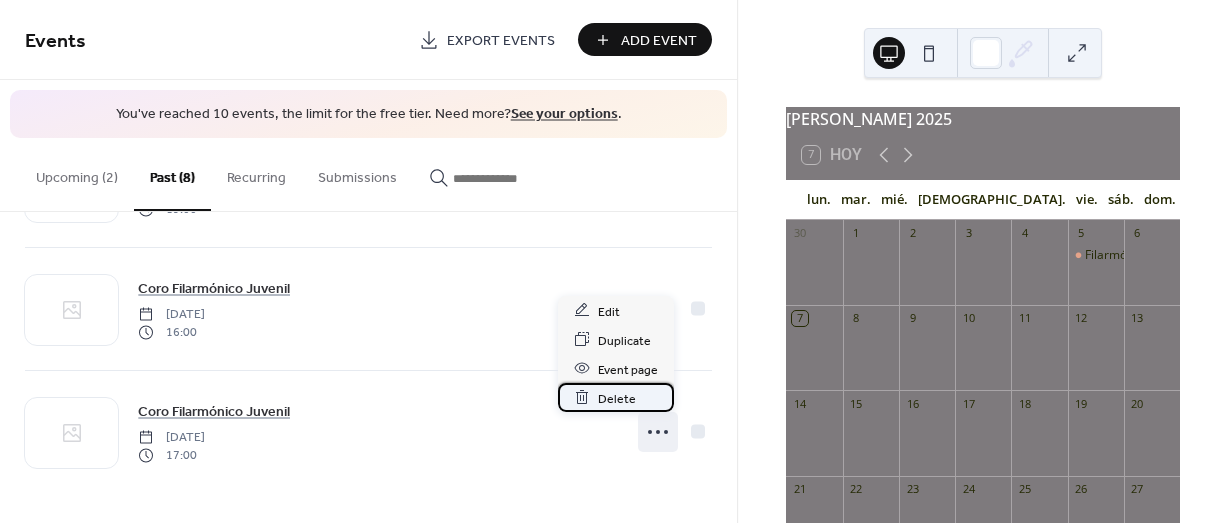 click on "Delete" at bounding box center [617, 398] 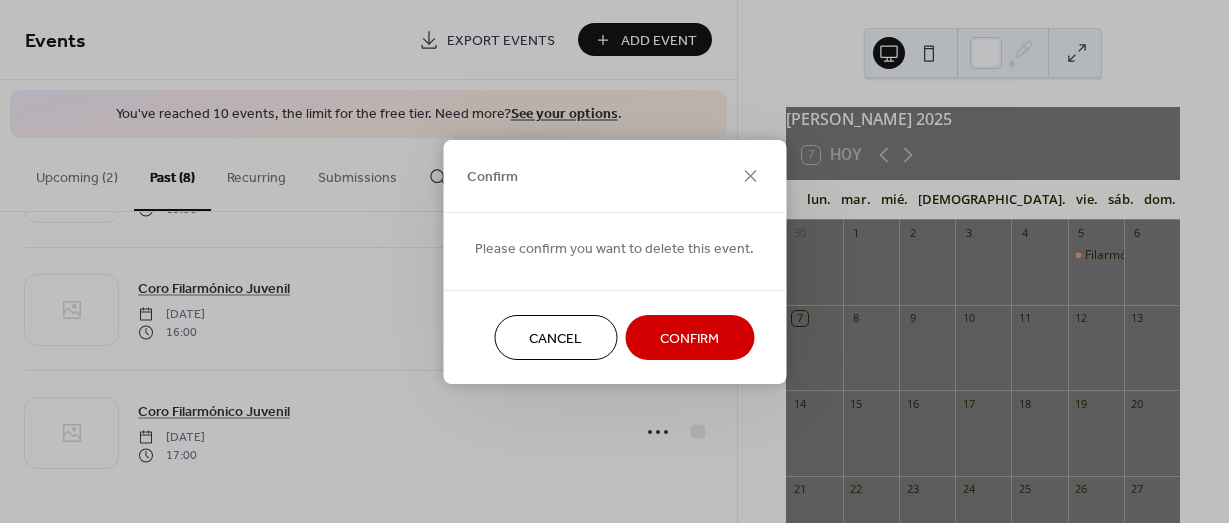 click on "Confirm" at bounding box center [689, 338] 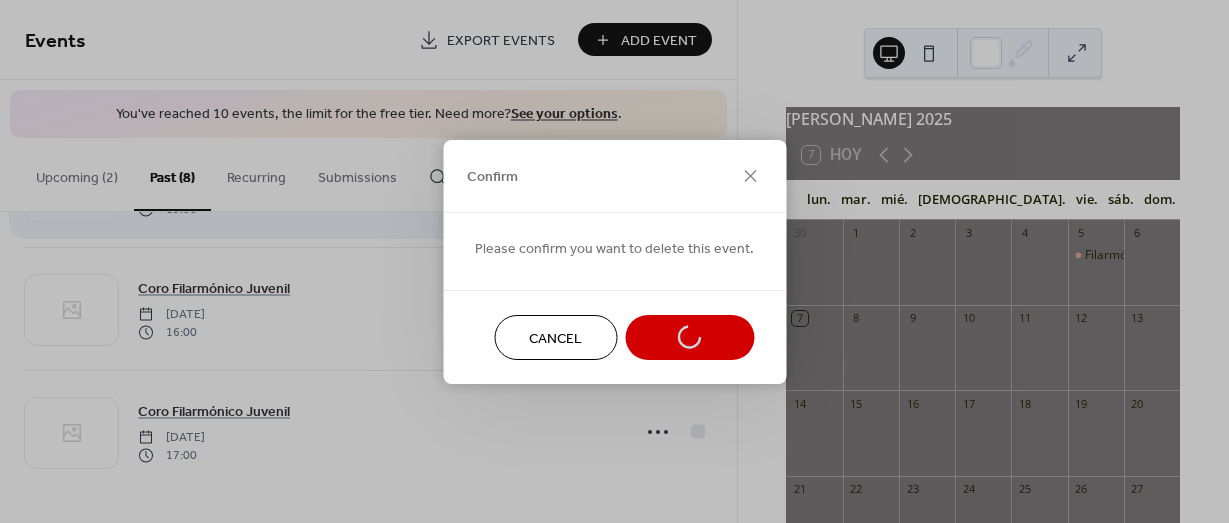 scroll, scrollTop: 628, scrollLeft: 0, axis: vertical 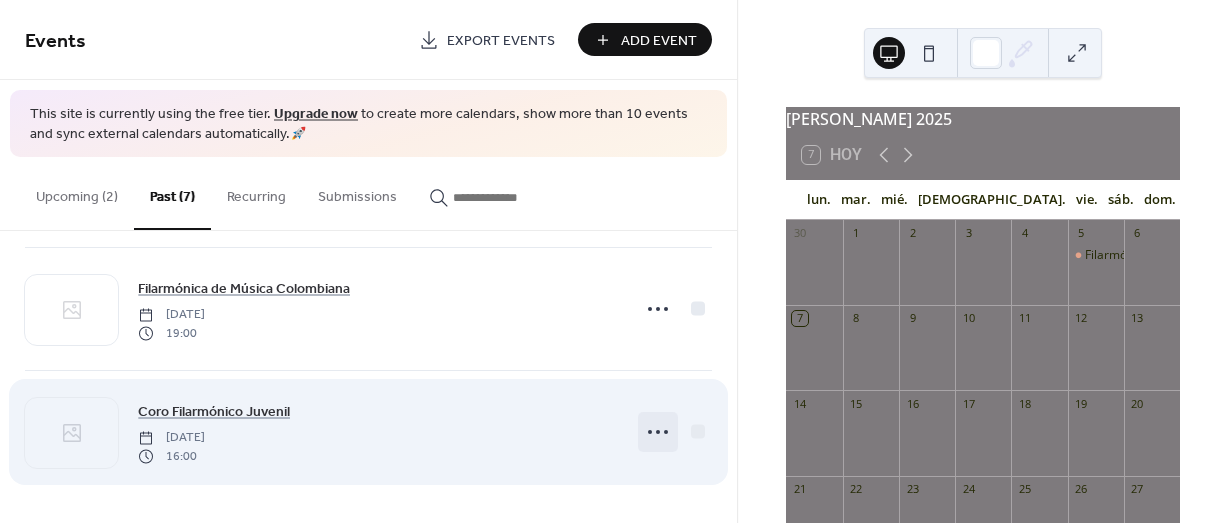 click 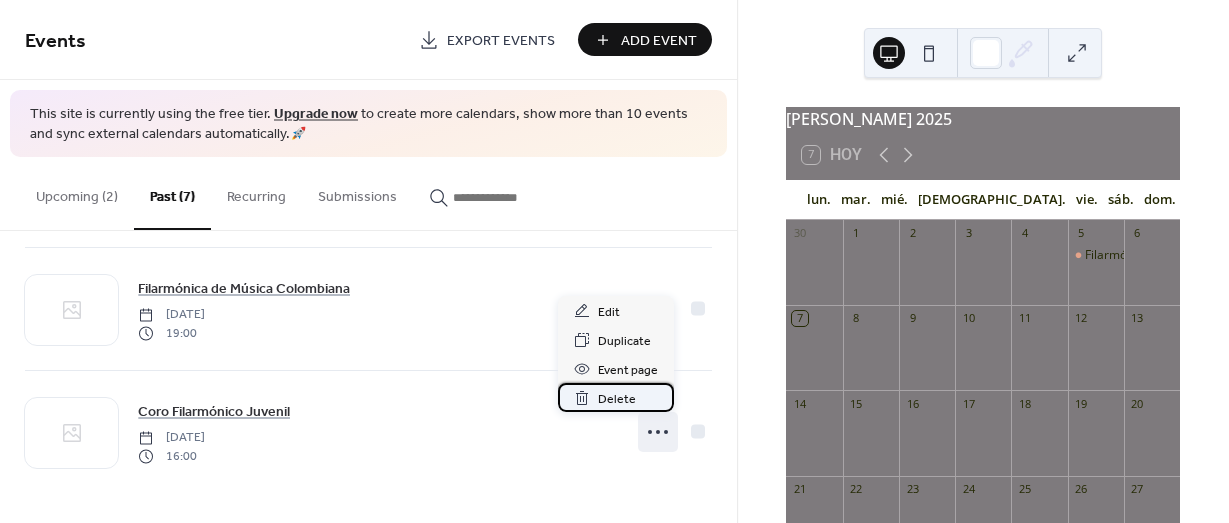 click on "Delete" at bounding box center (617, 399) 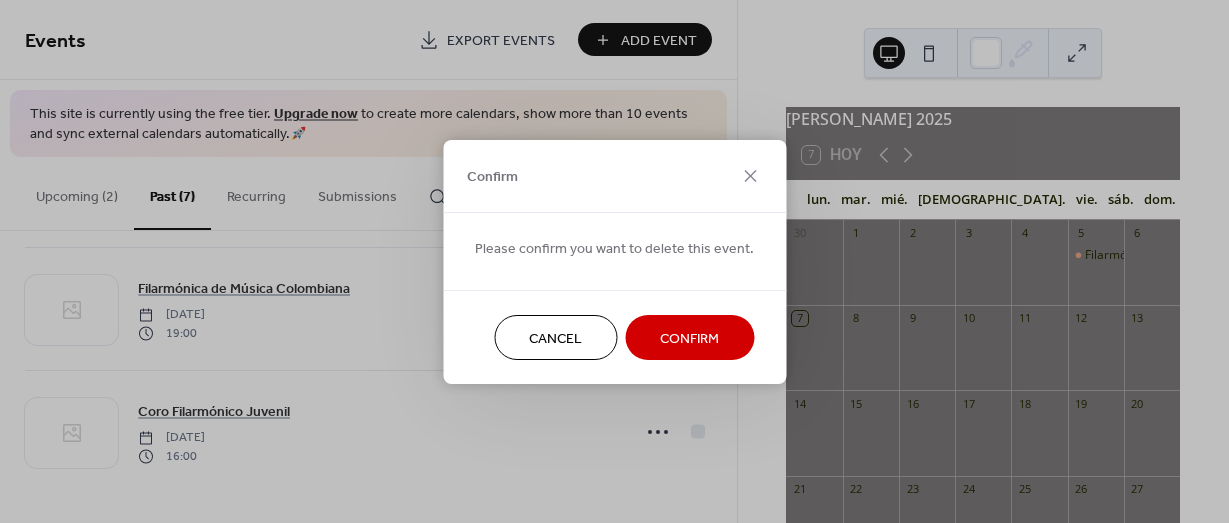 click on "Confirm" at bounding box center (689, 338) 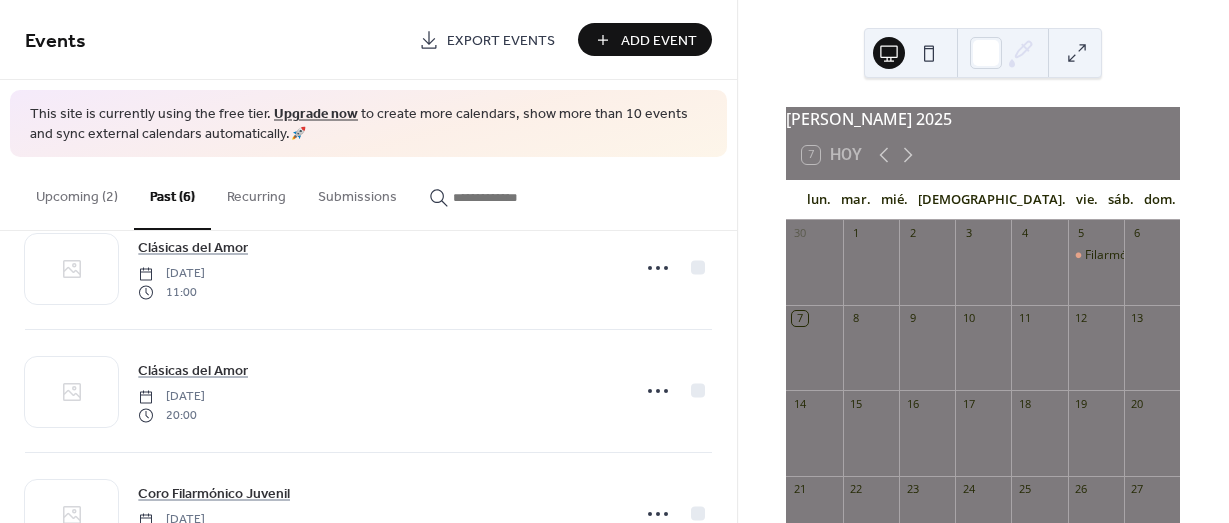 scroll, scrollTop: 505, scrollLeft: 0, axis: vertical 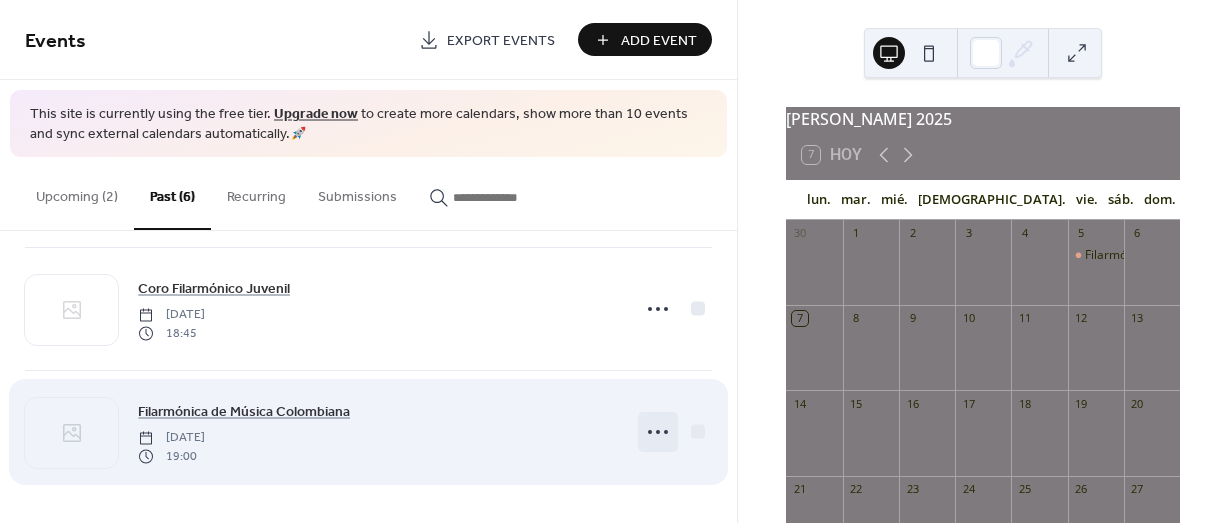 click 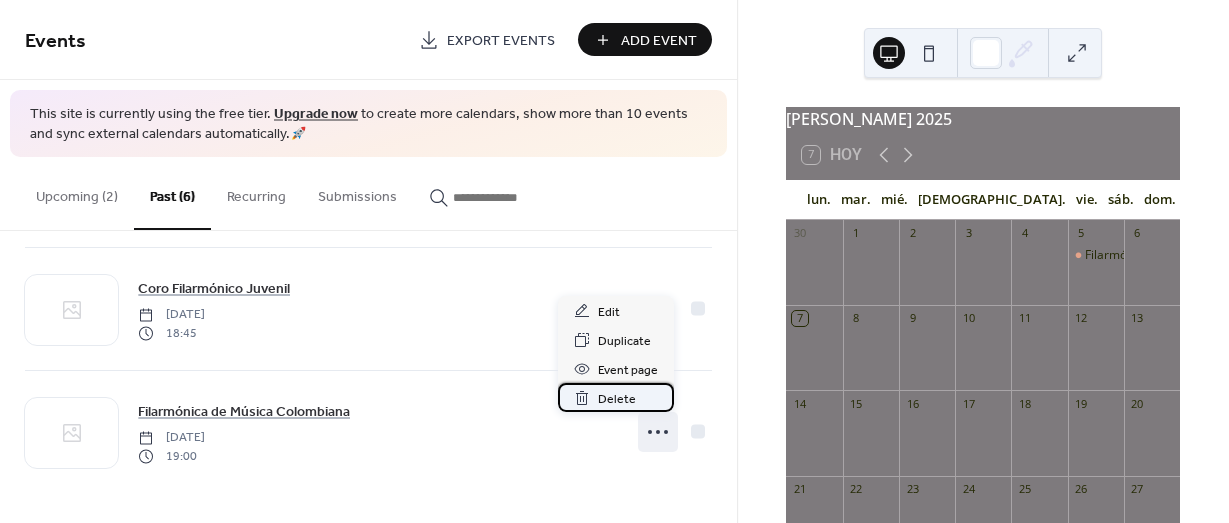 click on "Delete" at bounding box center [616, 397] 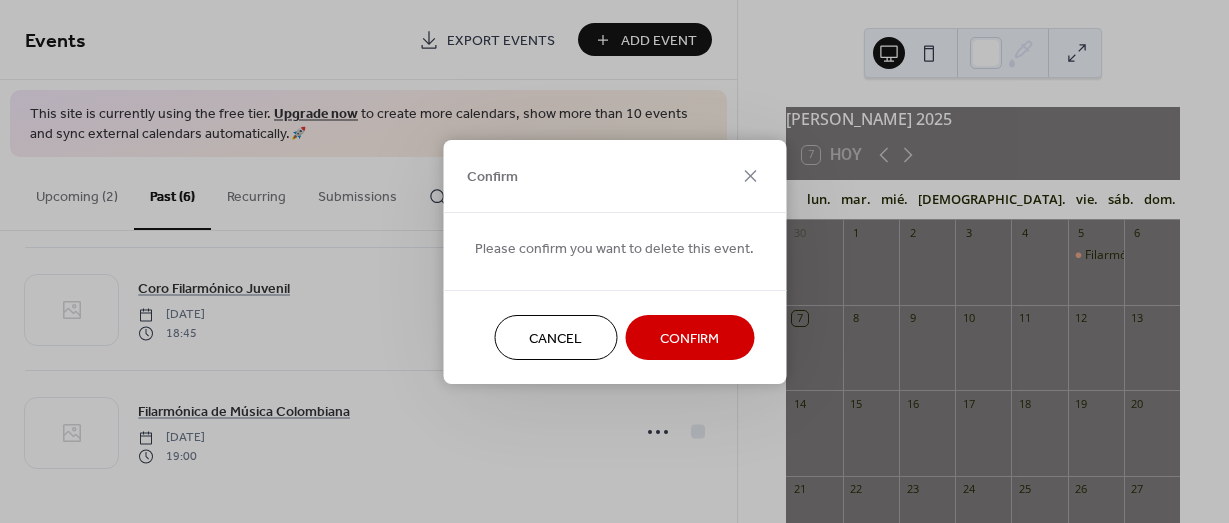 click on "Confirm" at bounding box center (689, 338) 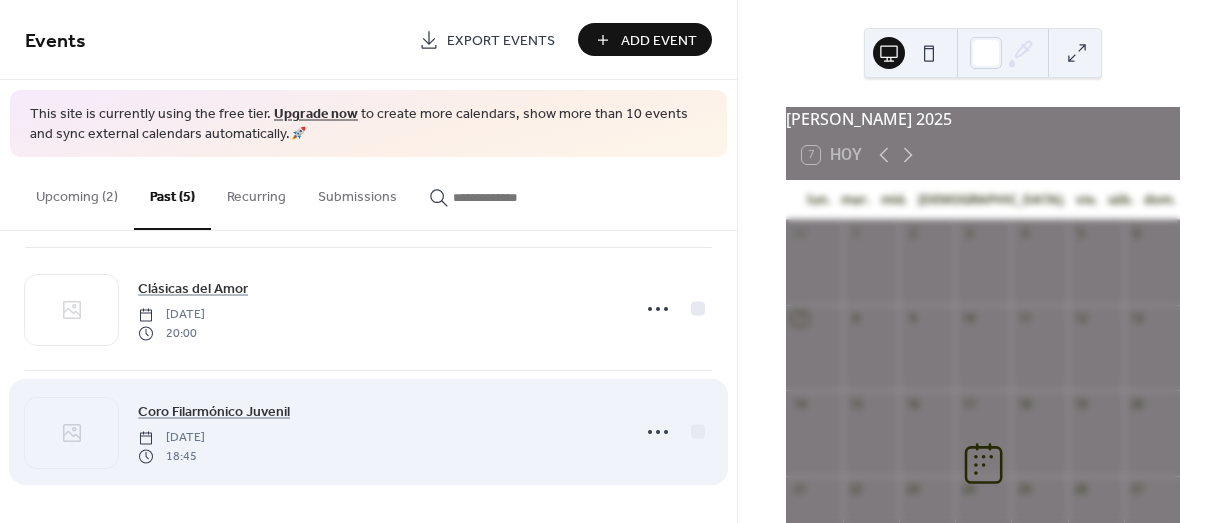 scroll, scrollTop: 382, scrollLeft: 0, axis: vertical 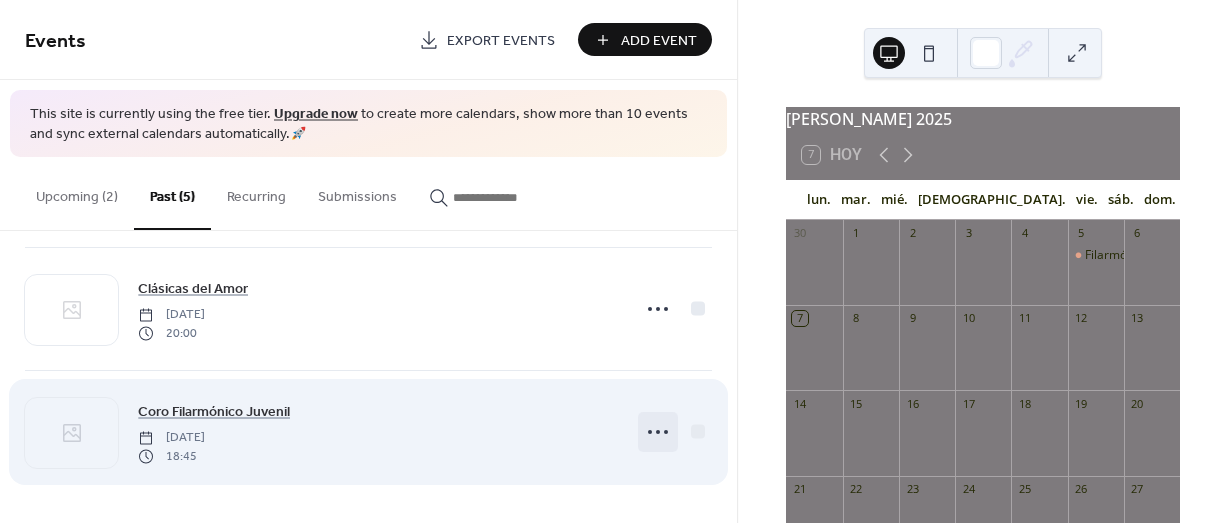 click 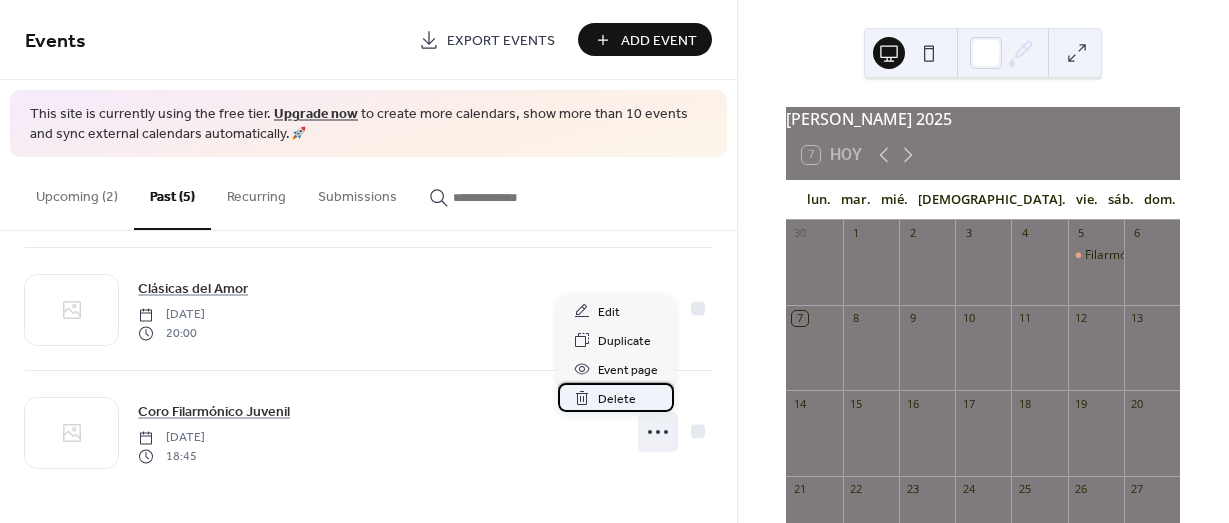click on "Delete" at bounding box center [617, 399] 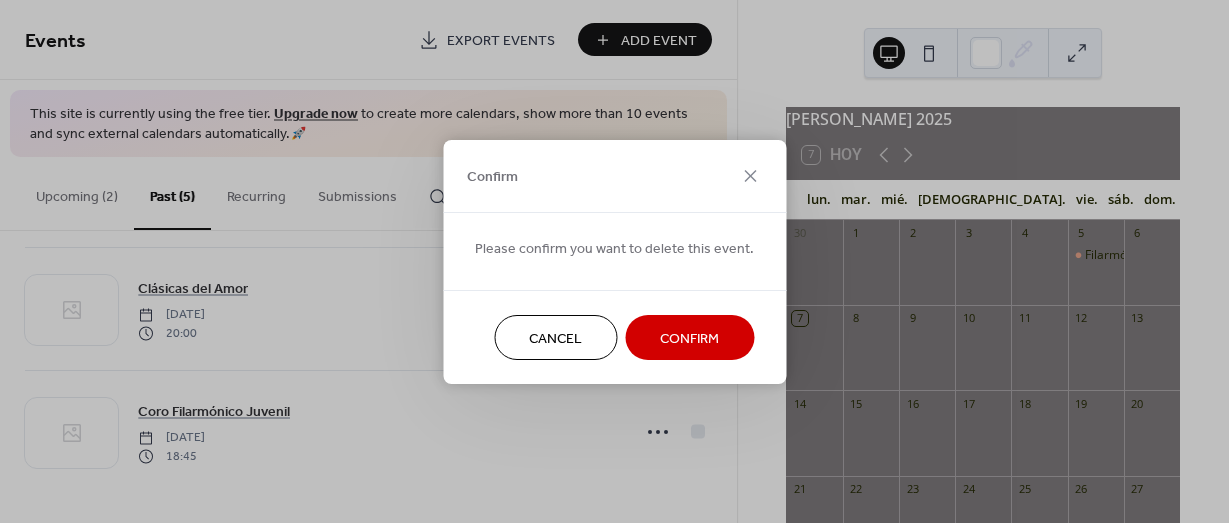 click on "Confirm" at bounding box center (689, 337) 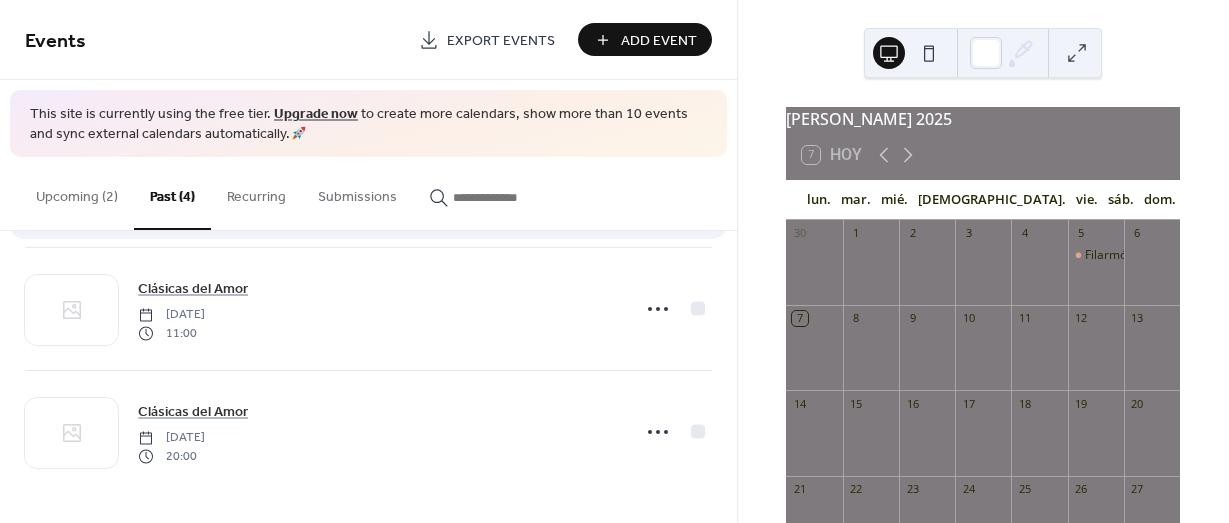 scroll, scrollTop: 0, scrollLeft: 0, axis: both 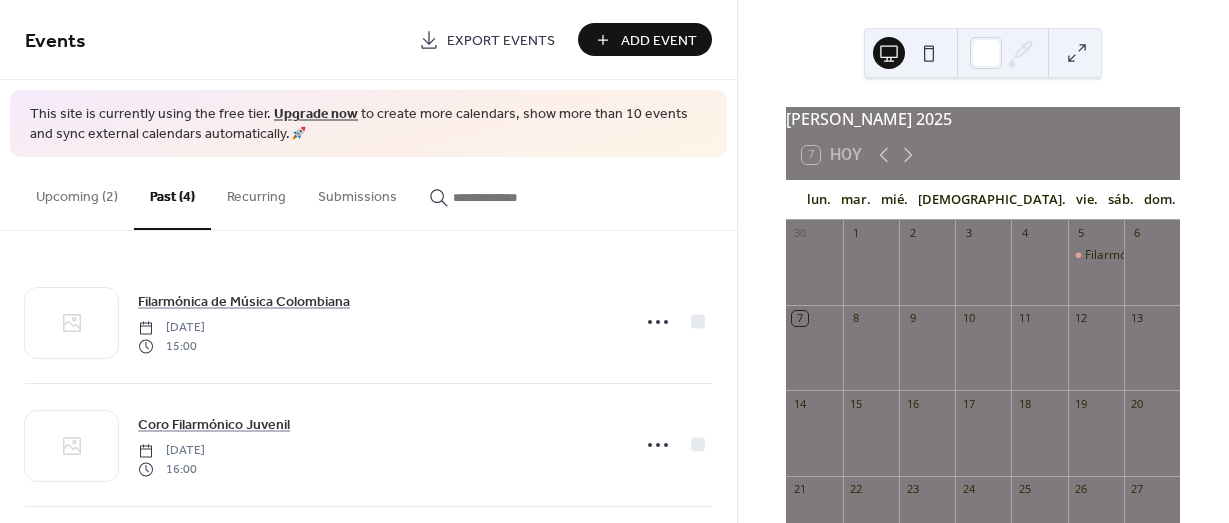 click on "Upcoming  (2)" at bounding box center [77, 192] 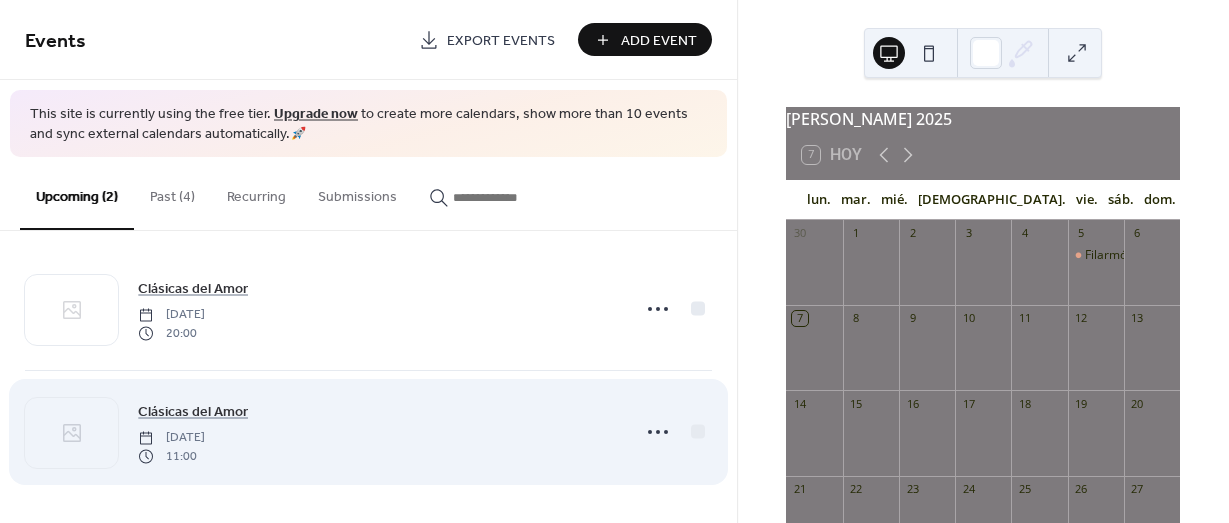 scroll, scrollTop: 0, scrollLeft: 0, axis: both 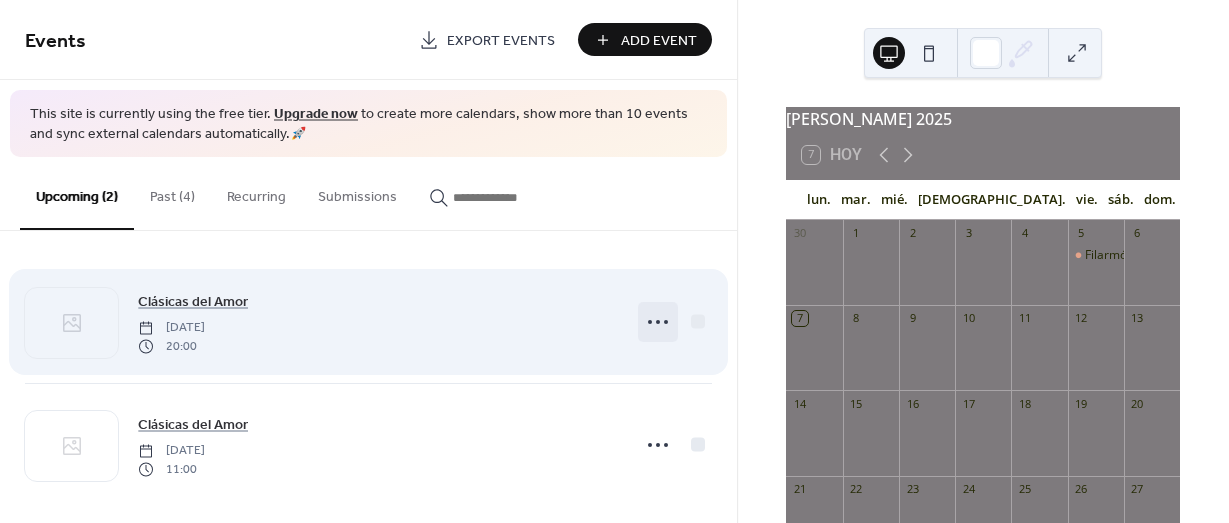 click 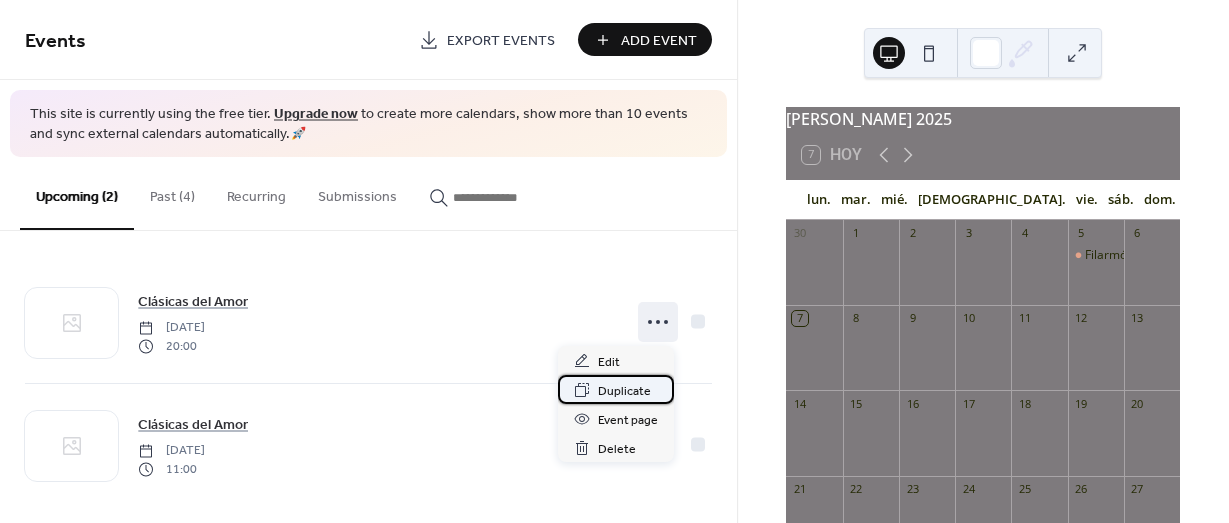 click on "Duplicate" at bounding box center [624, 391] 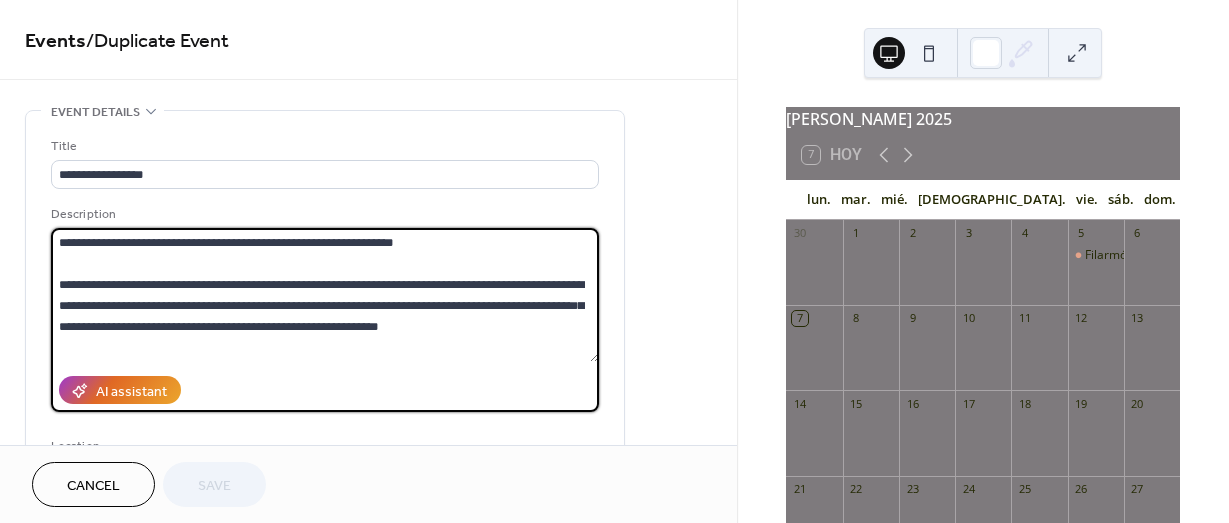 drag, startPoint x: 465, startPoint y: 245, endPoint x: 37, endPoint y: 236, distance: 428.0946 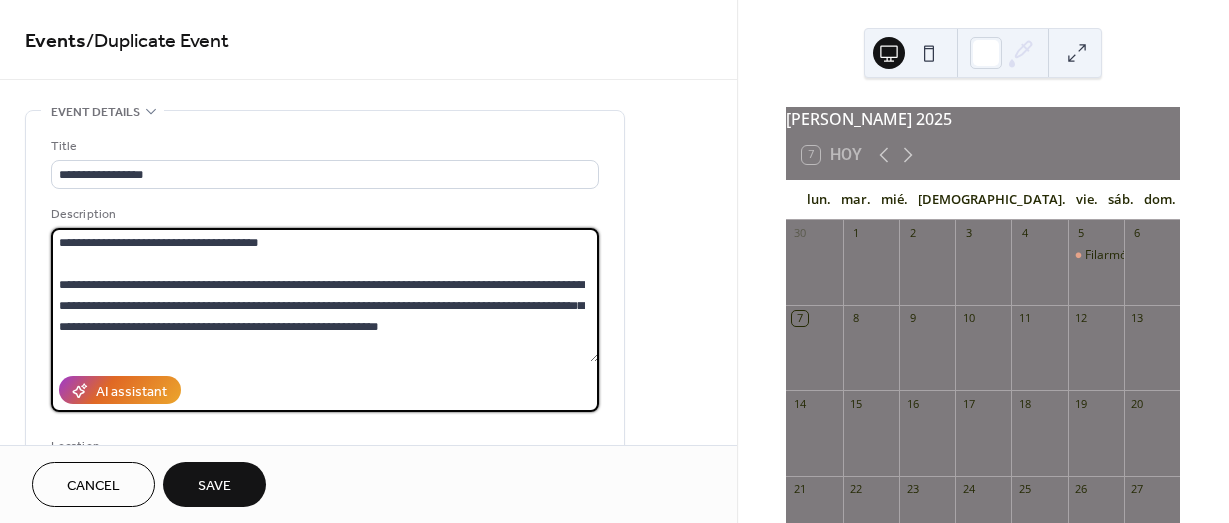 drag, startPoint x: 479, startPoint y: 328, endPoint x: -43, endPoint y: 281, distance: 524.11163 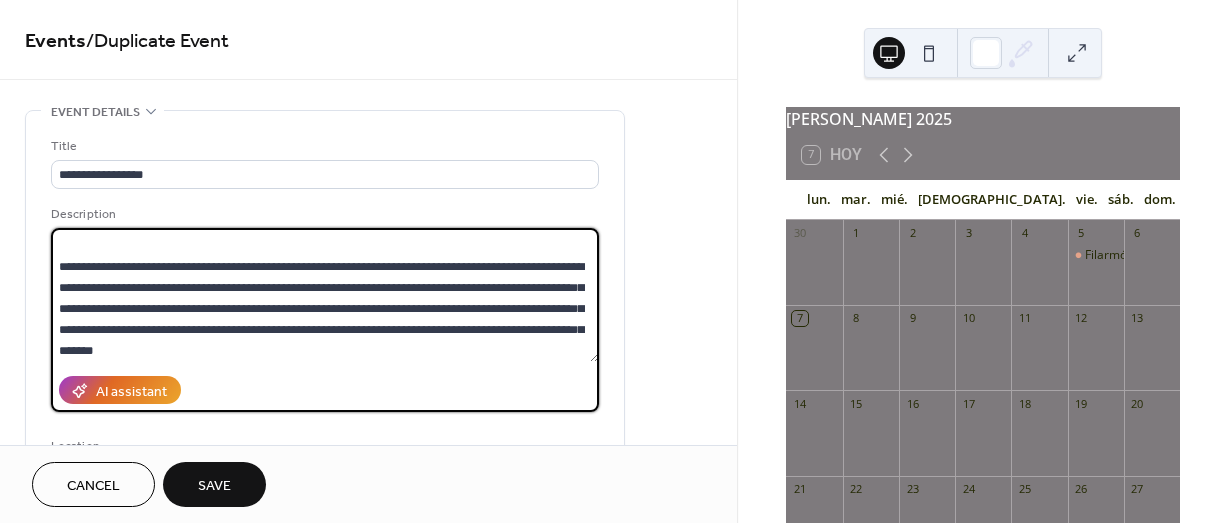 scroll, scrollTop: 0, scrollLeft: 0, axis: both 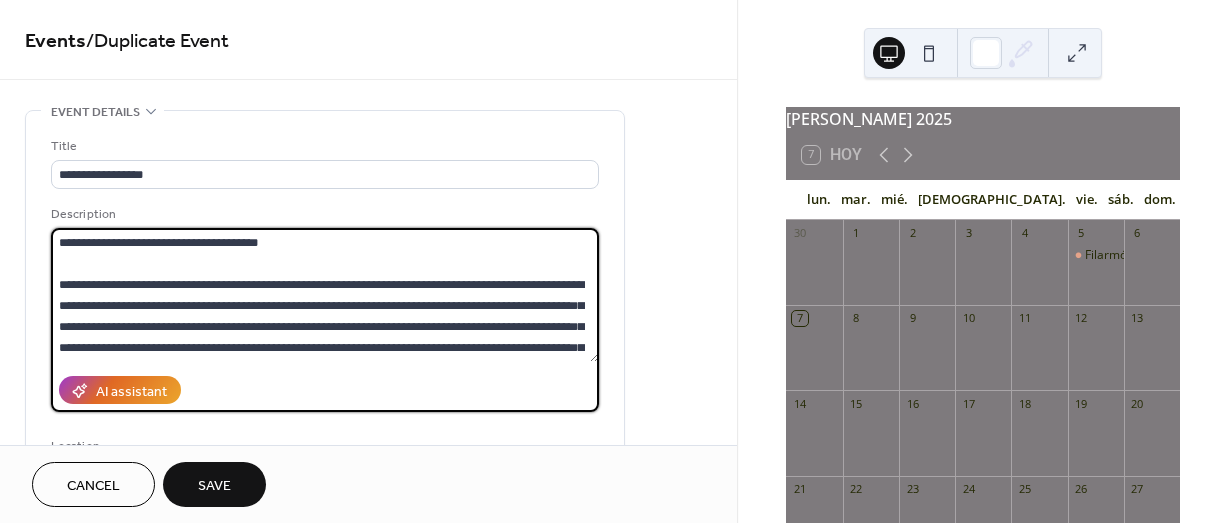 type on "**********" 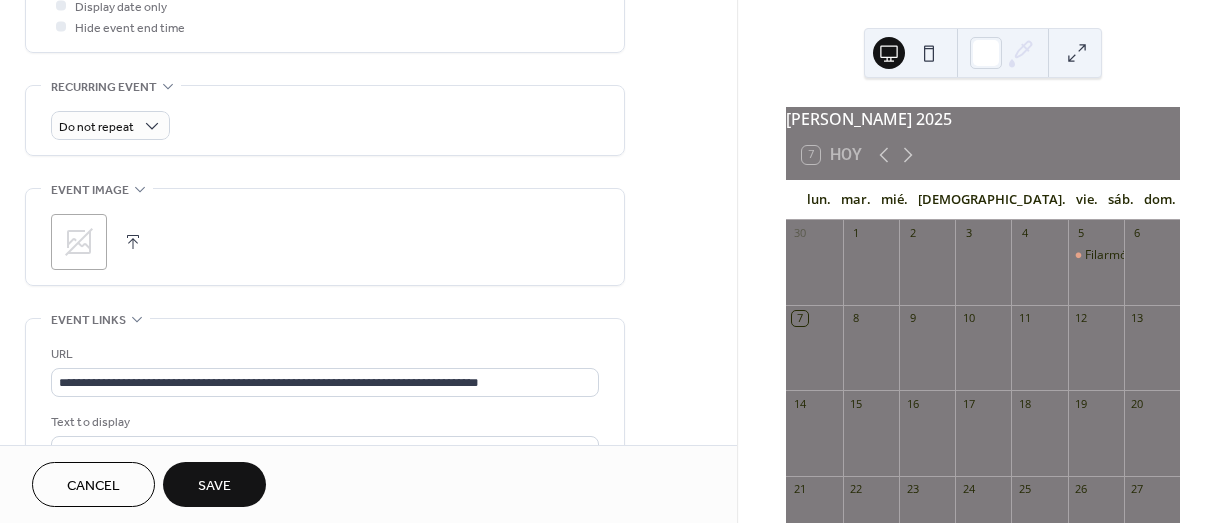 scroll, scrollTop: 1000, scrollLeft: 0, axis: vertical 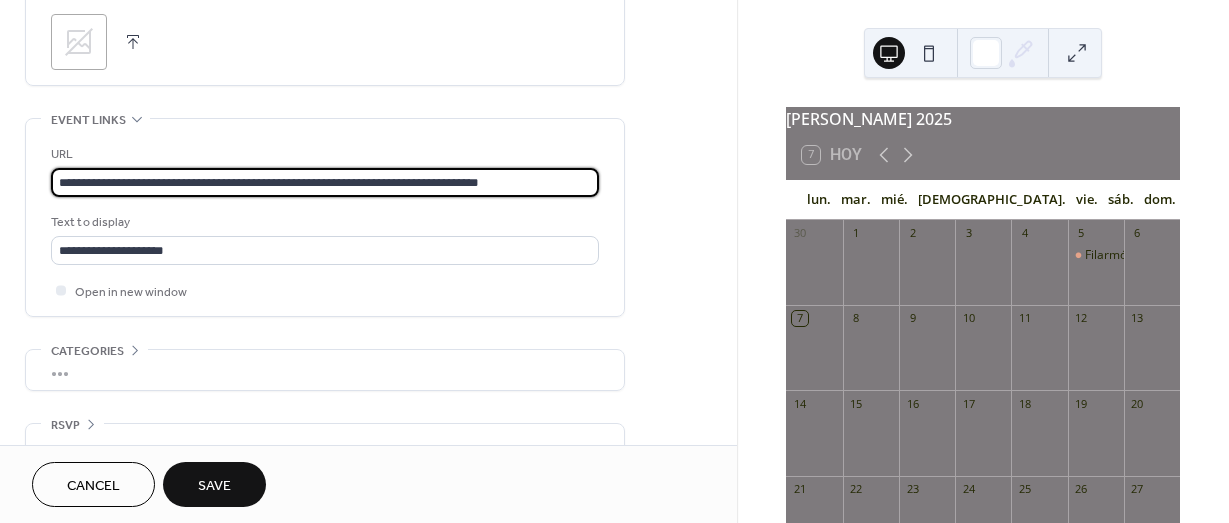 click on "**********" at bounding box center (325, 182) 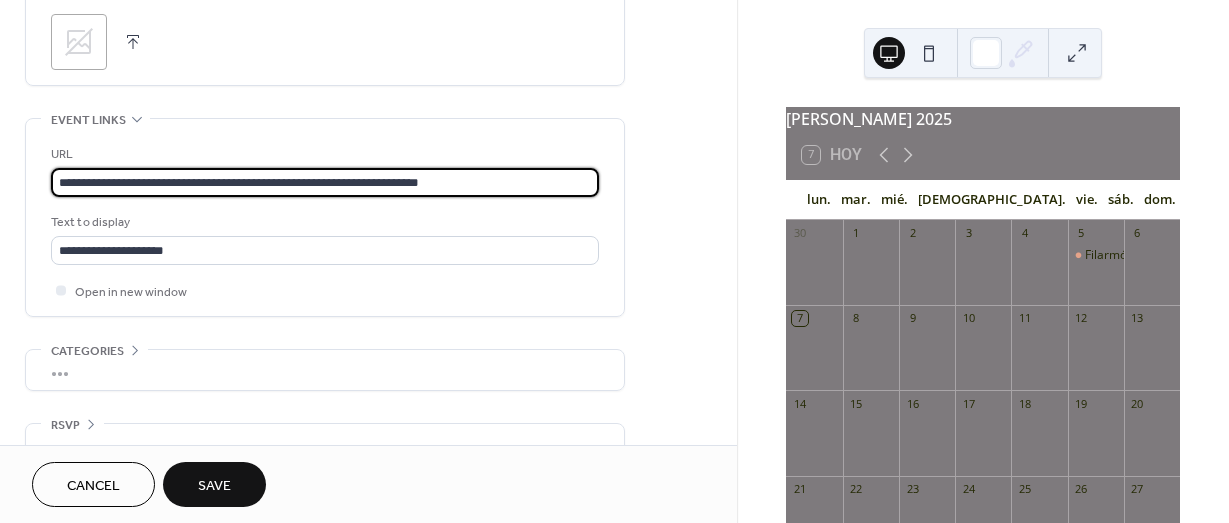 type on "**********" 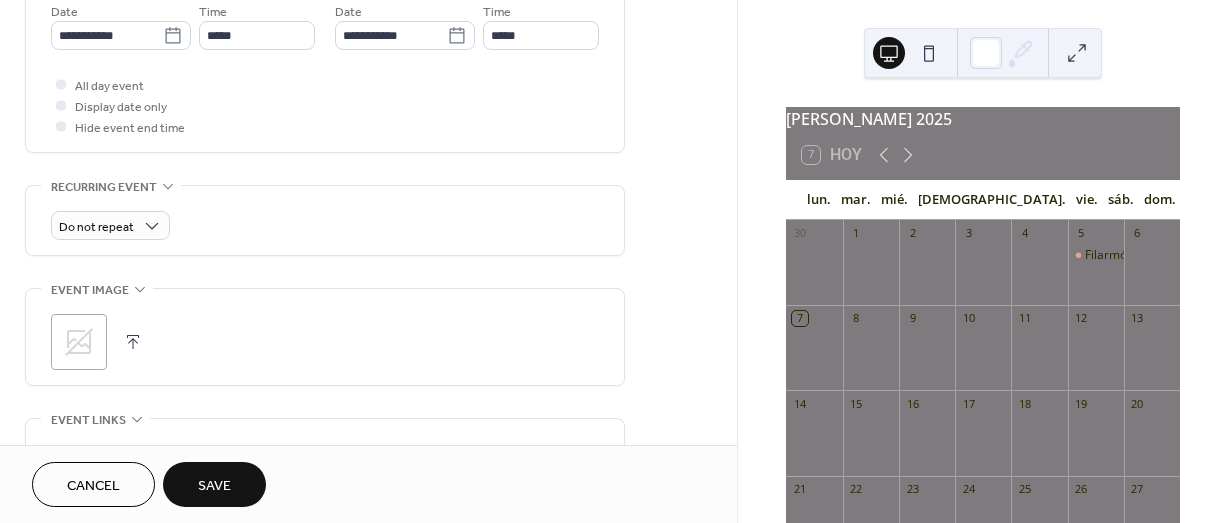 scroll, scrollTop: 500, scrollLeft: 0, axis: vertical 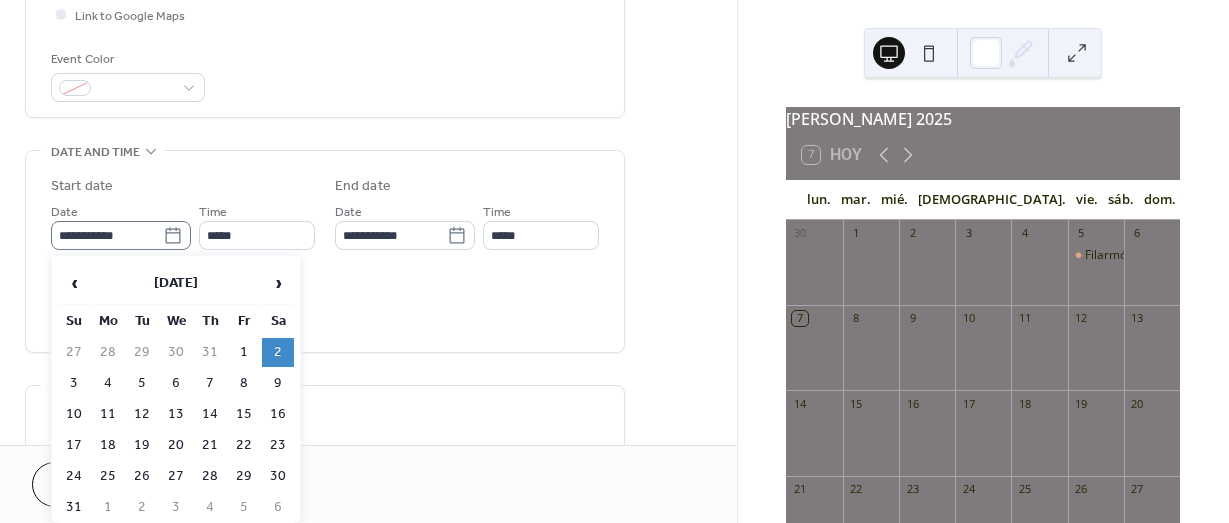 click 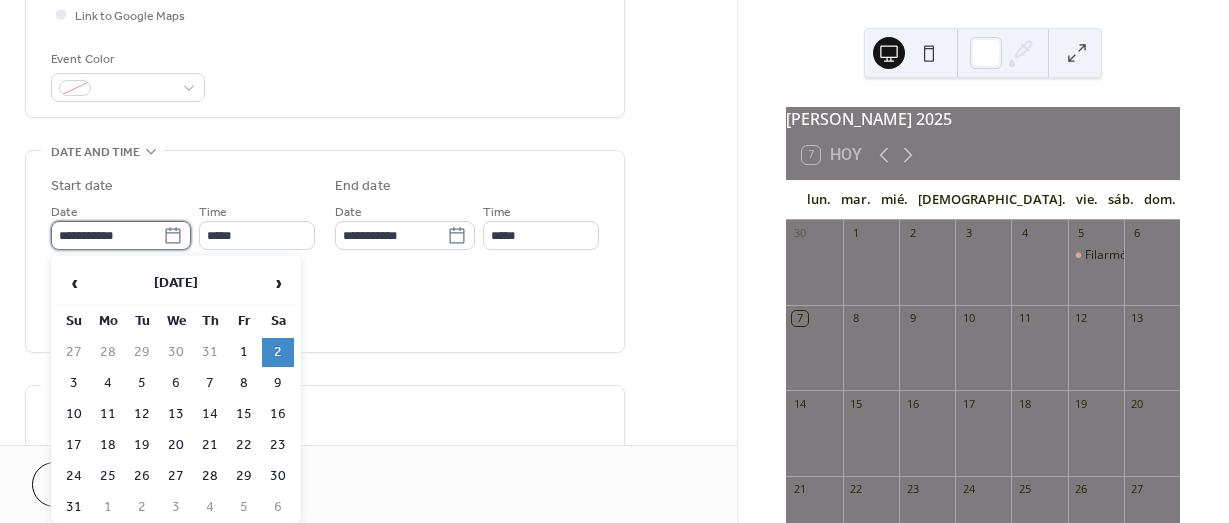 click on "**********" at bounding box center (107, 235) 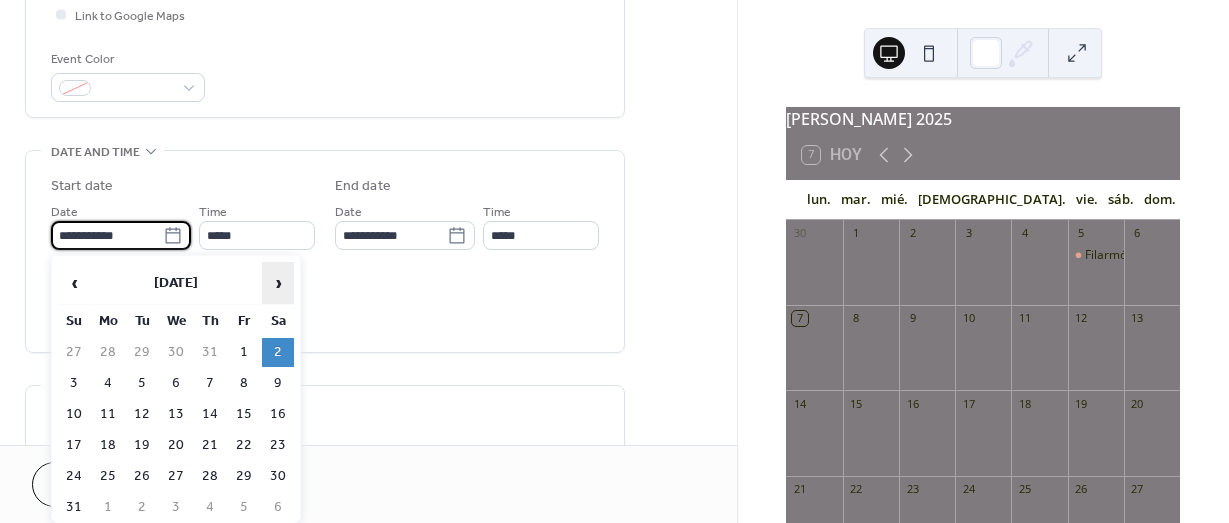 click on "›" at bounding box center (278, 283) 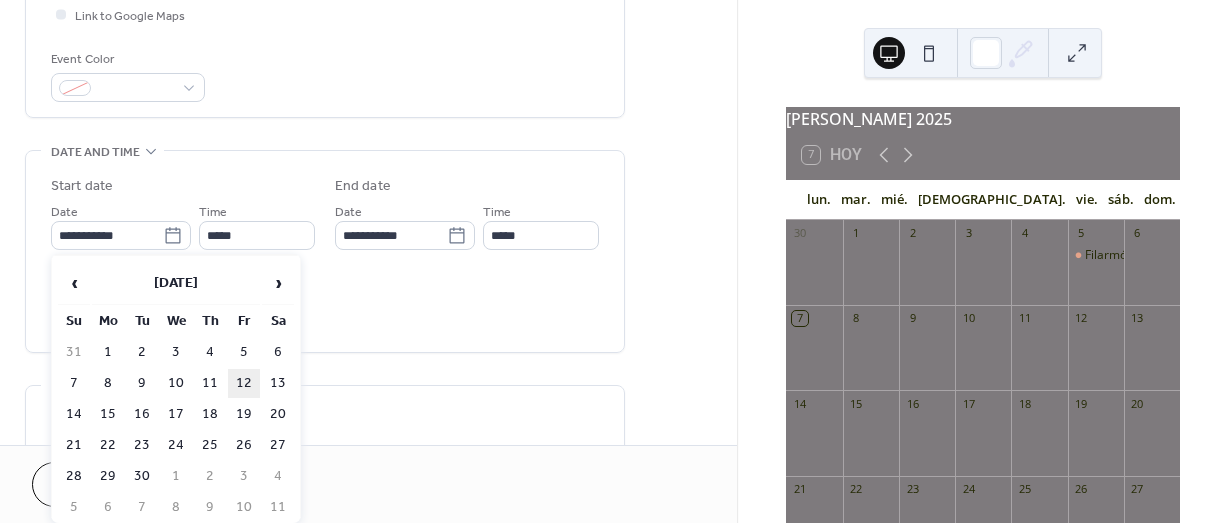 click on "12" at bounding box center [244, 383] 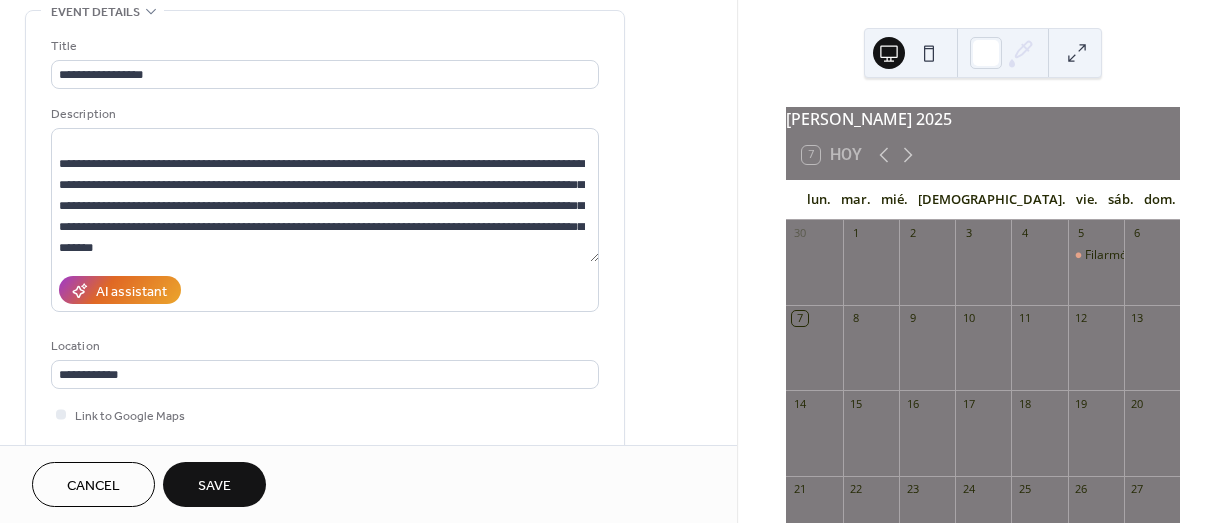 scroll, scrollTop: 0, scrollLeft: 0, axis: both 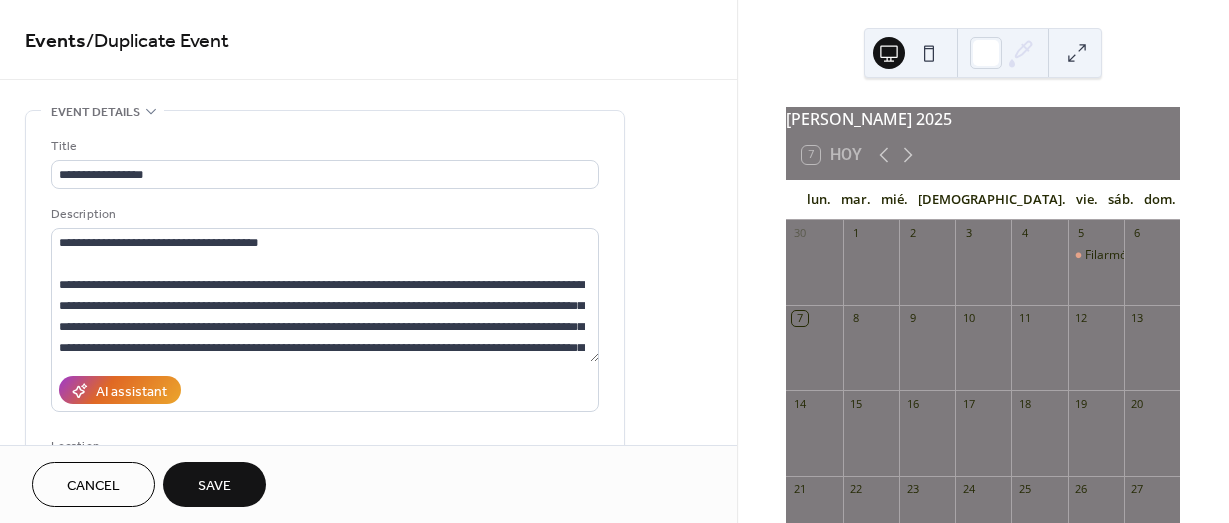 click on "Save" at bounding box center [214, 484] 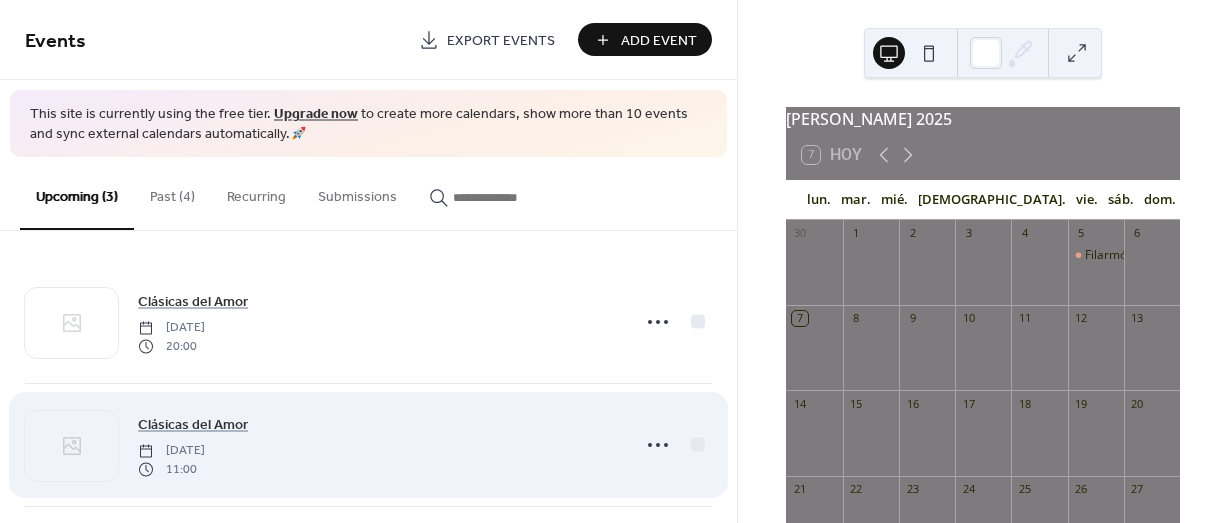 scroll, scrollTop: 136, scrollLeft: 0, axis: vertical 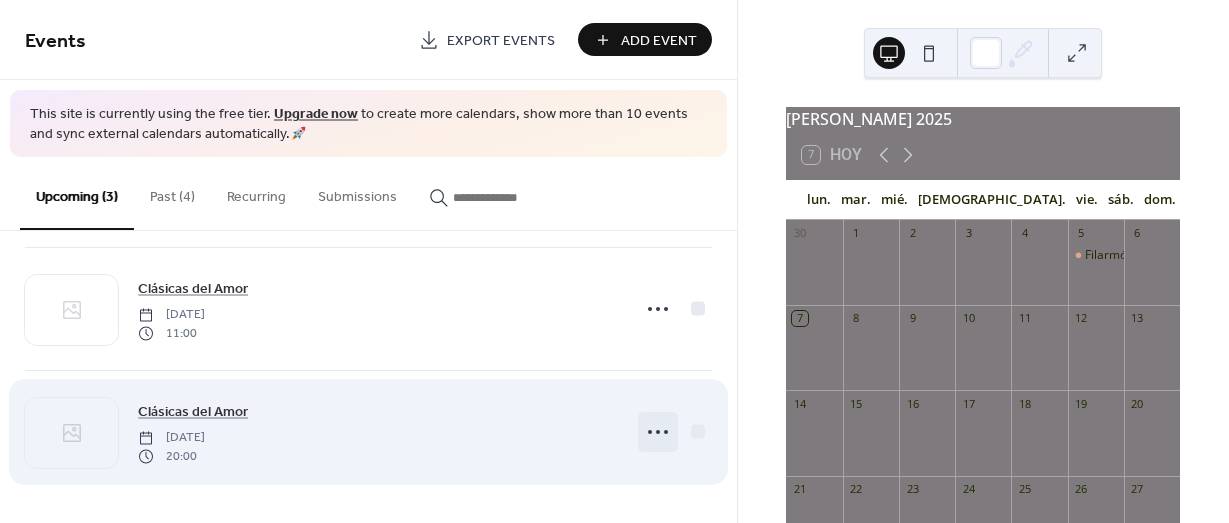 click 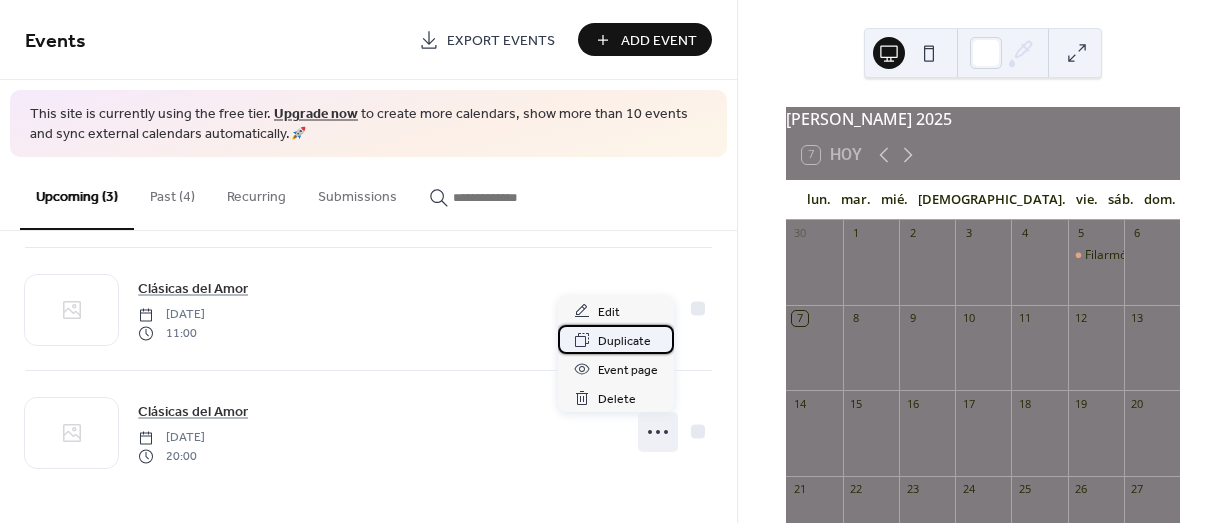 click on "Duplicate" at bounding box center (624, 341) 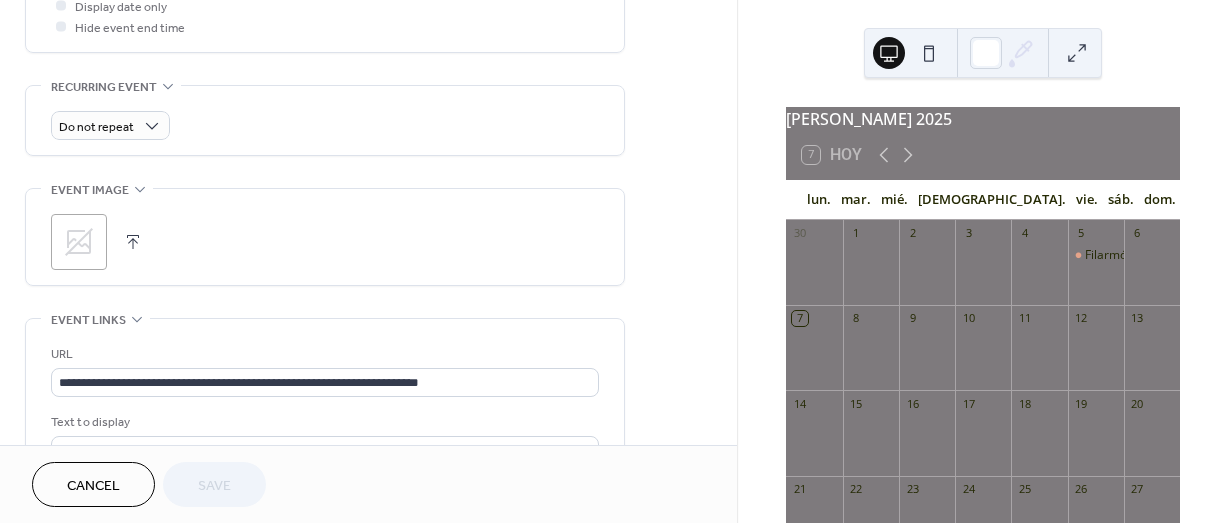 scroll, scrollTop: 500, scrollLeft: 0, axis: vertical 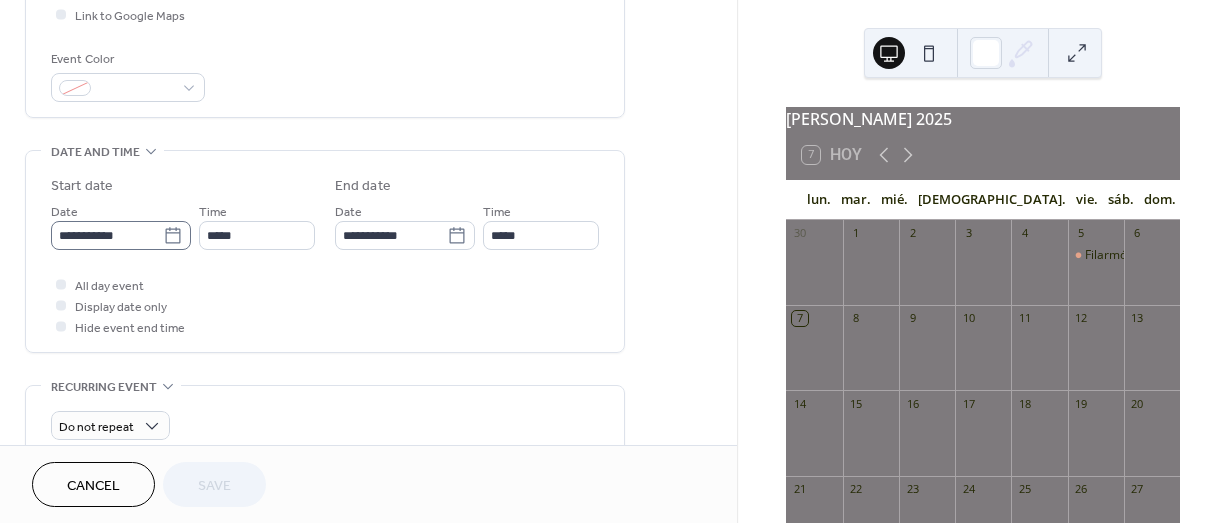 click 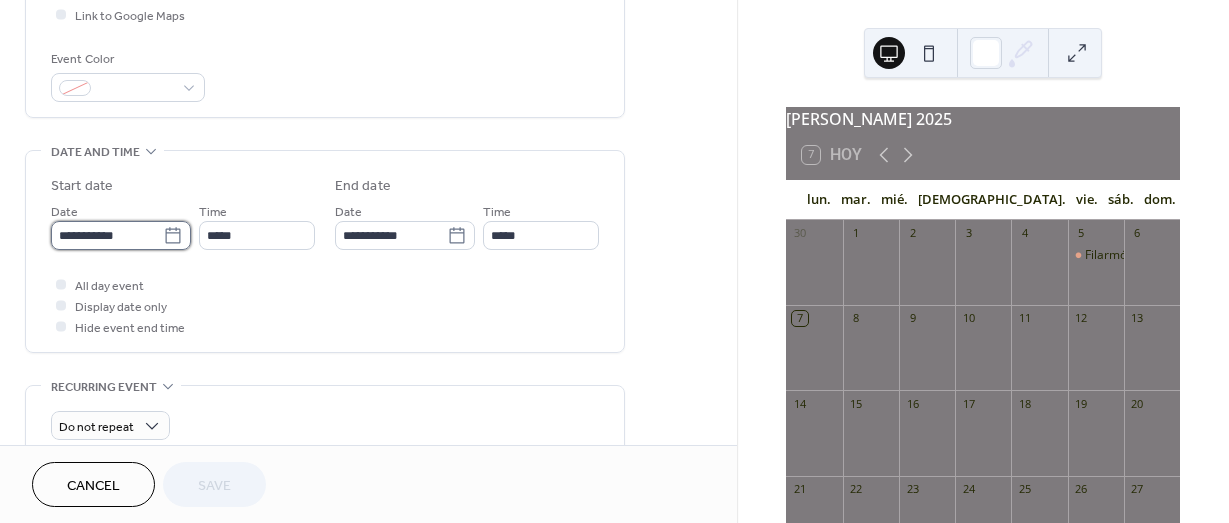 click on "**********" at bounding box center (107, 235) 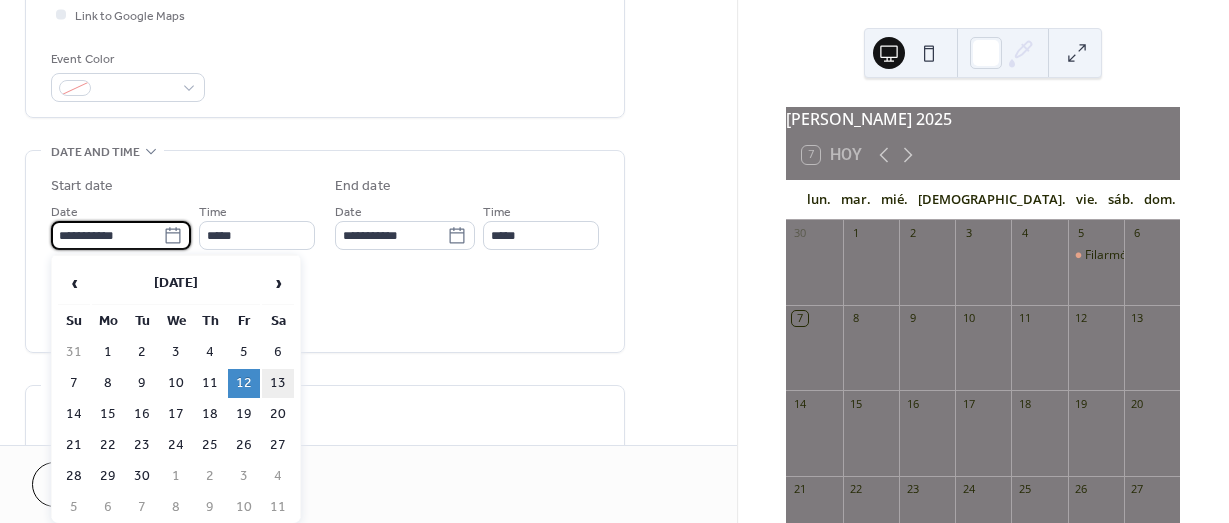click on "13" at bounding box center [278, 383] 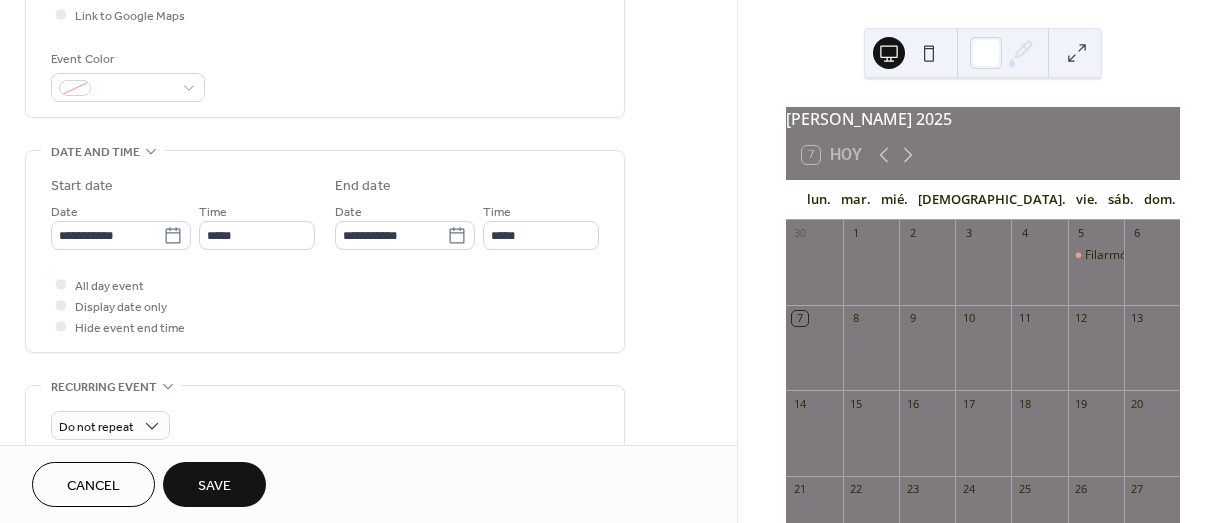 click on "**********" at bounding box center [325, 251] 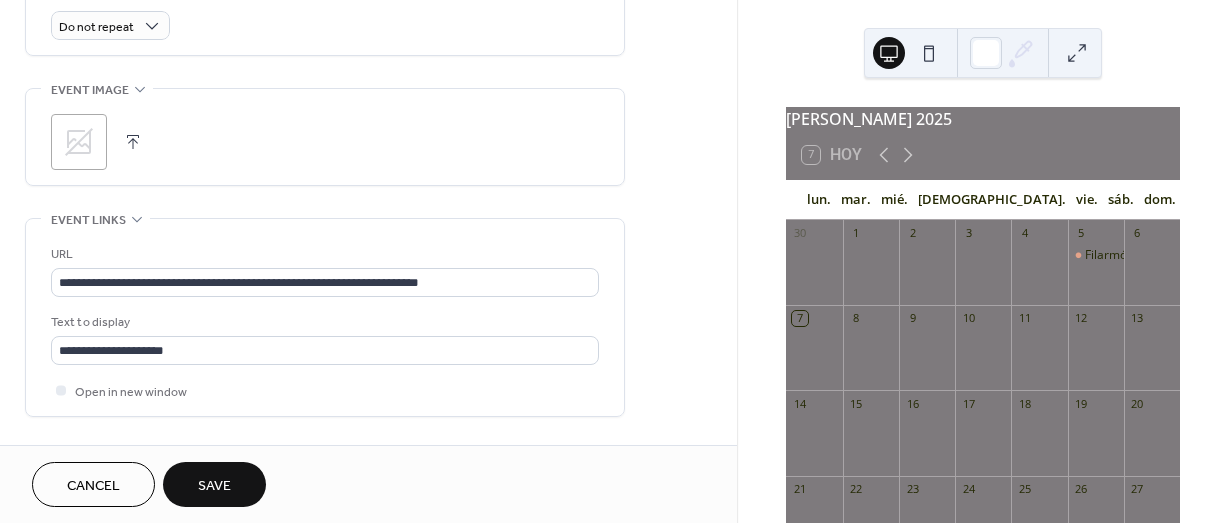 scroll, scrollTop: 1040, scrollLeft: 0, axis: vertical 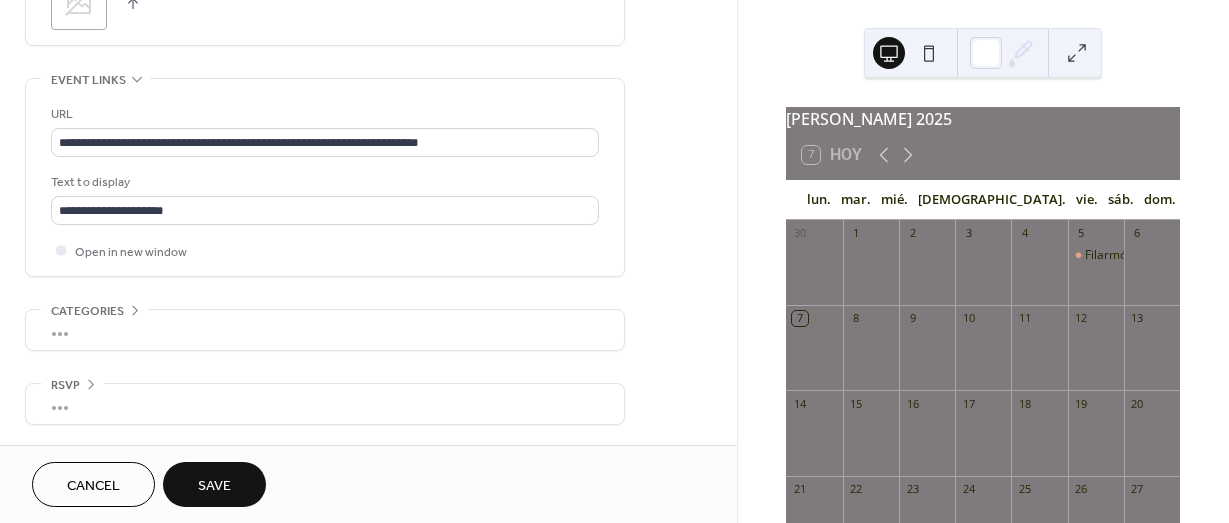 click on "Save" at bounding box center [214, 484] 